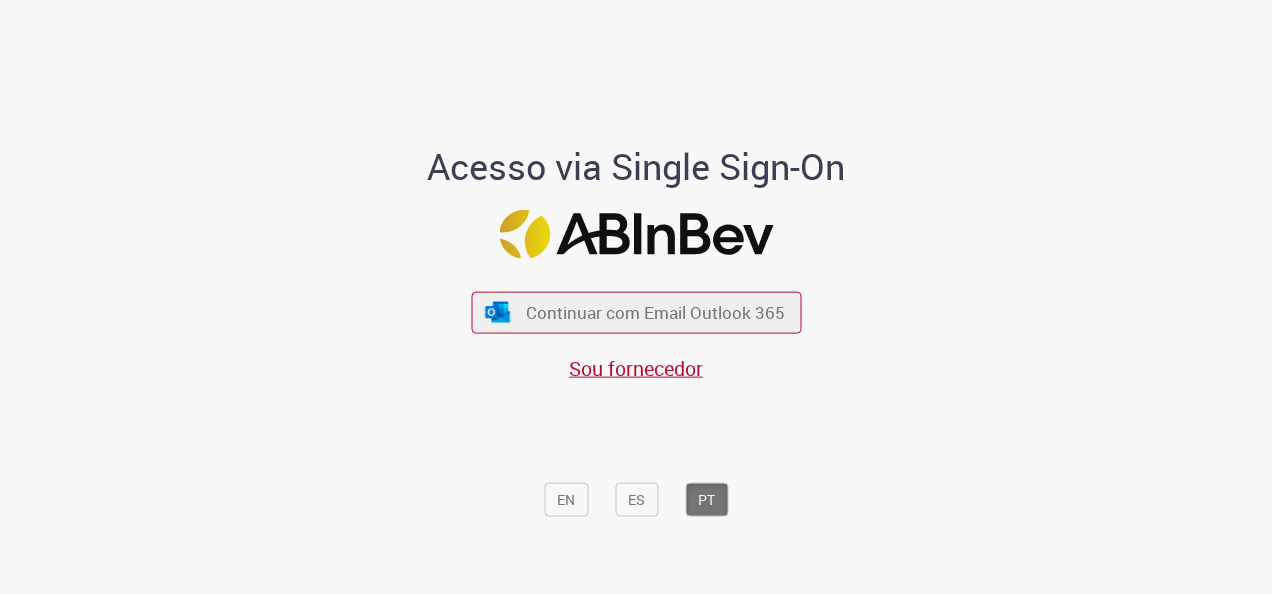 scroll, scrollTop: 0, scrollLeft: 0, axis: both 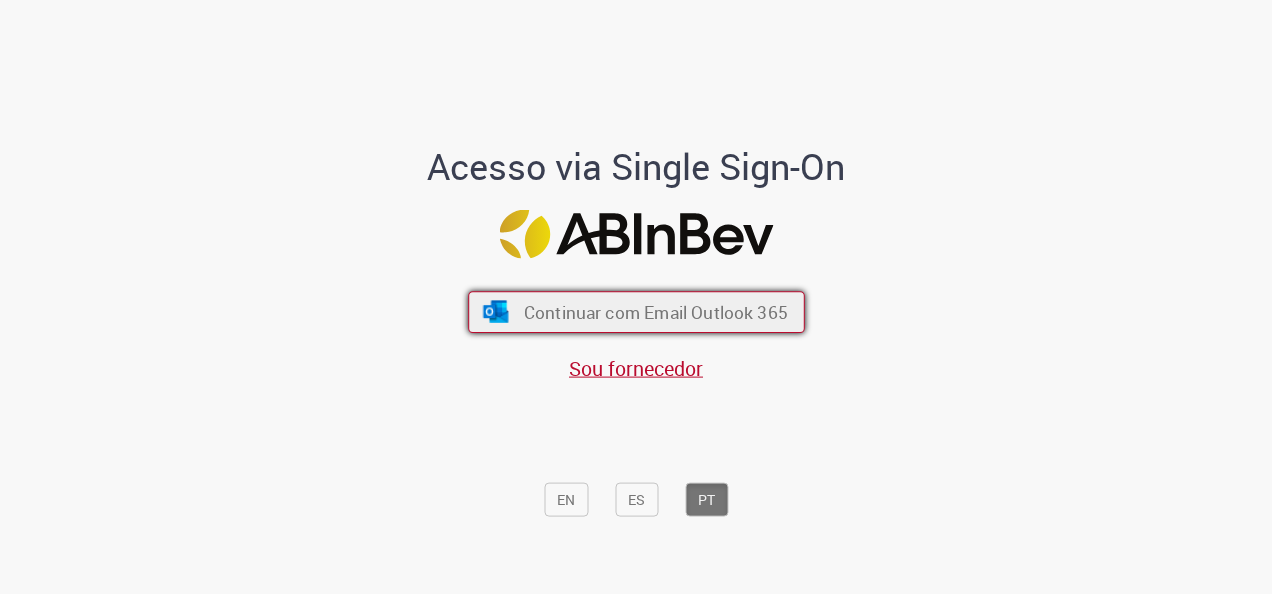 click on "Continuar com Email Outlook 365" at bounding box center [655, 312] 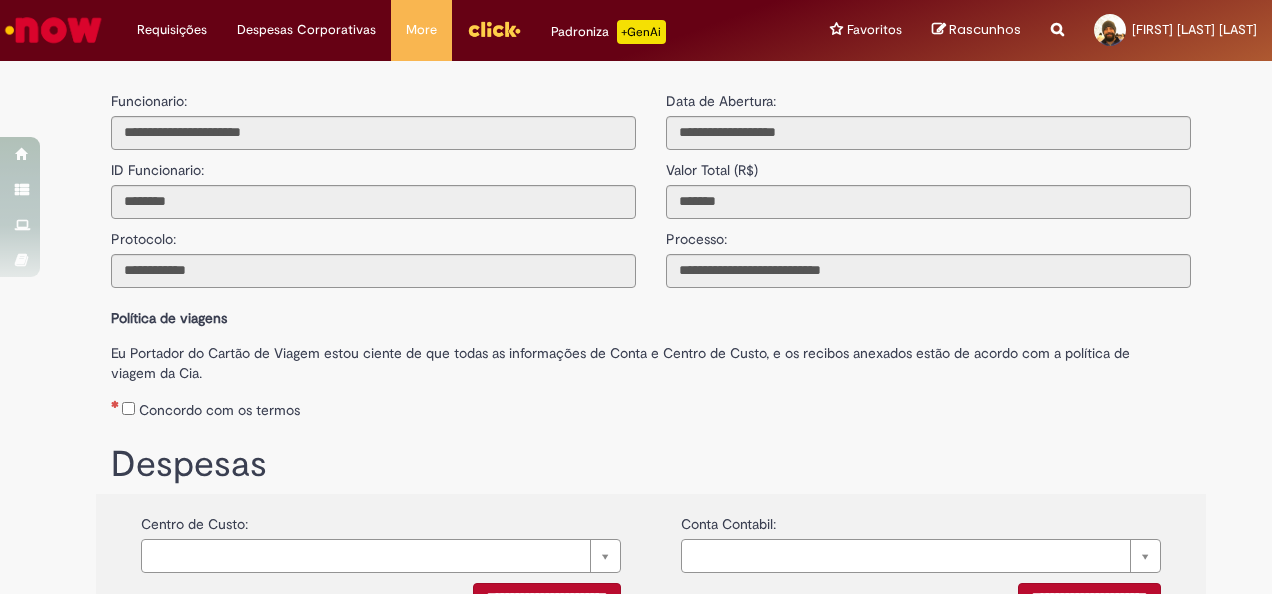 scroll, scrollTop: 0, scrollLeft: 0, axis: both 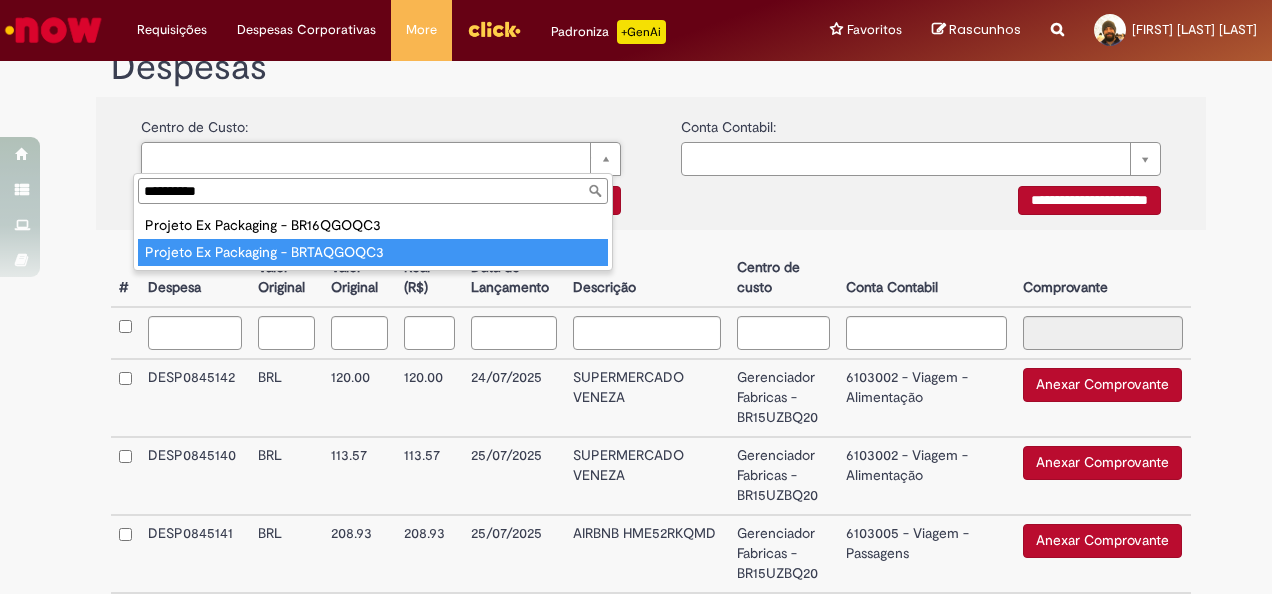 type on "**********" 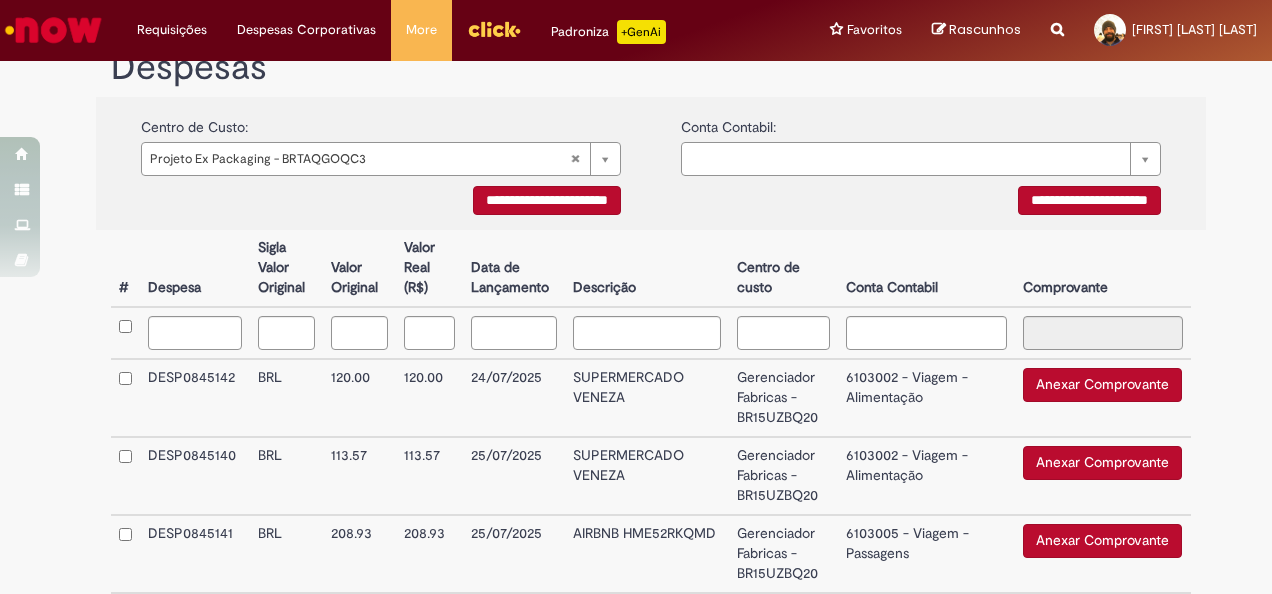 click on "**********" at bounding box center [547, 200] 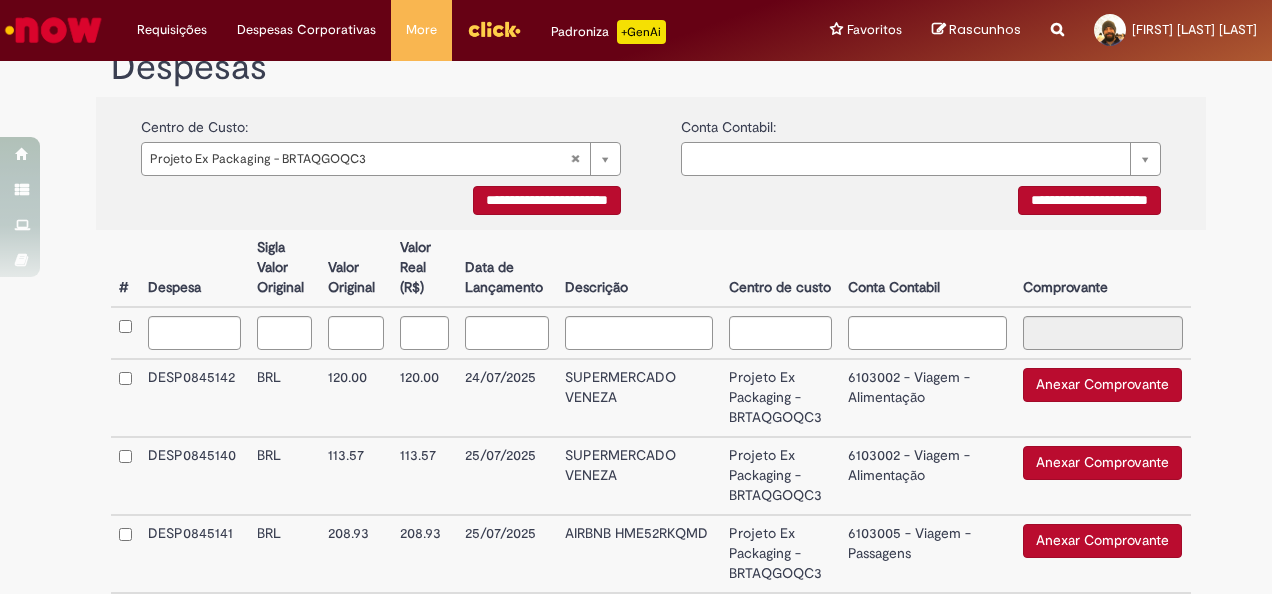 scroll, scrollTop: 509, scrollLeft: 0, axis: vertical 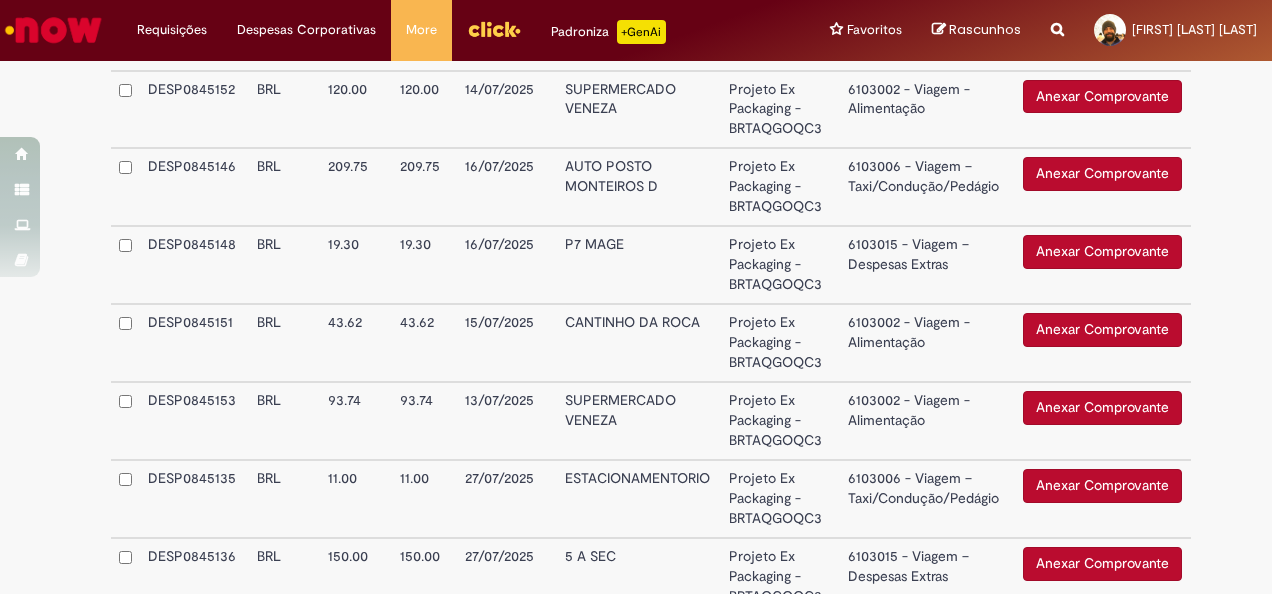 click at bounding box center (125, 421) 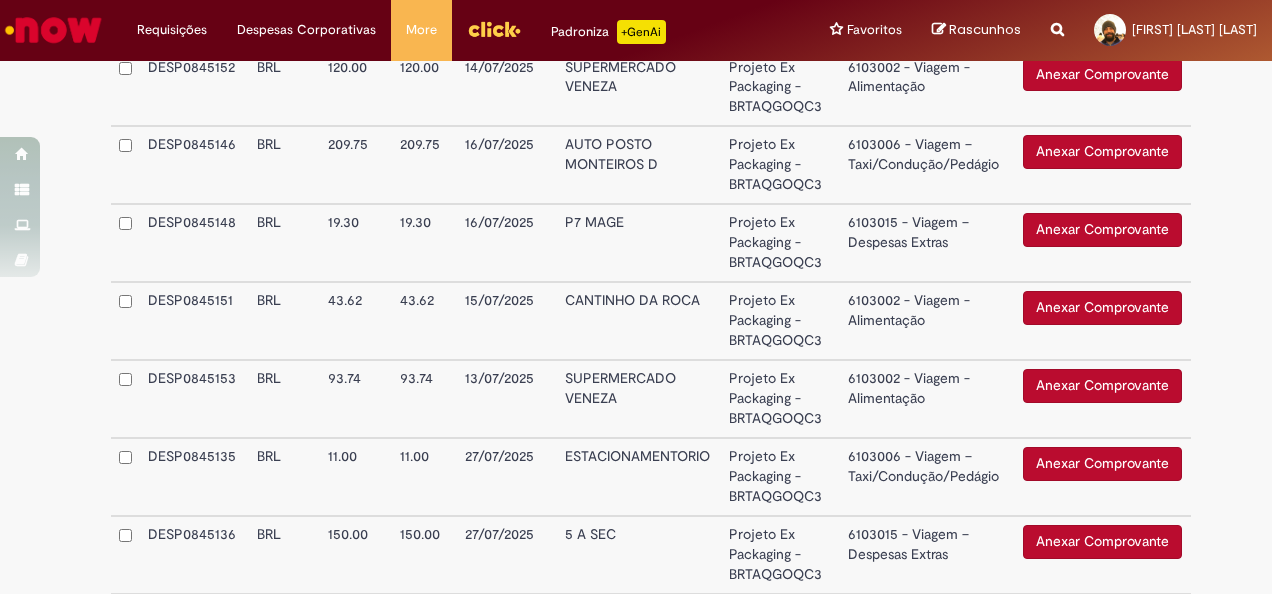 scroll, scrollTop: 1723, scrollLeft: 0, axis: vertical 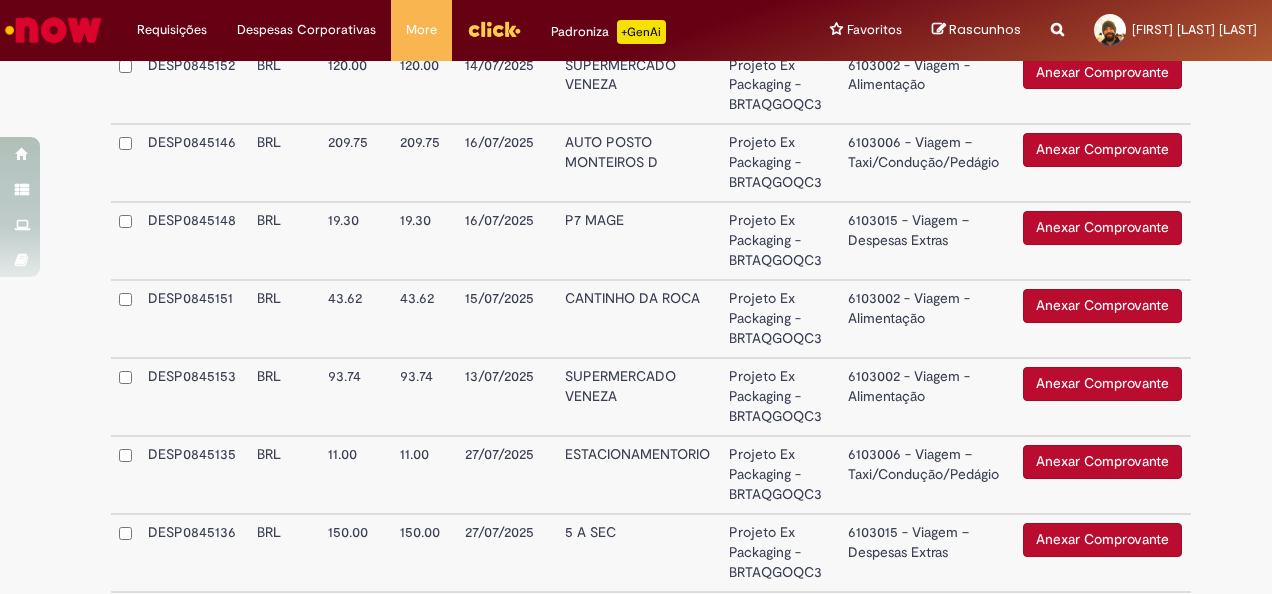 click at bounding box center [125, 397] 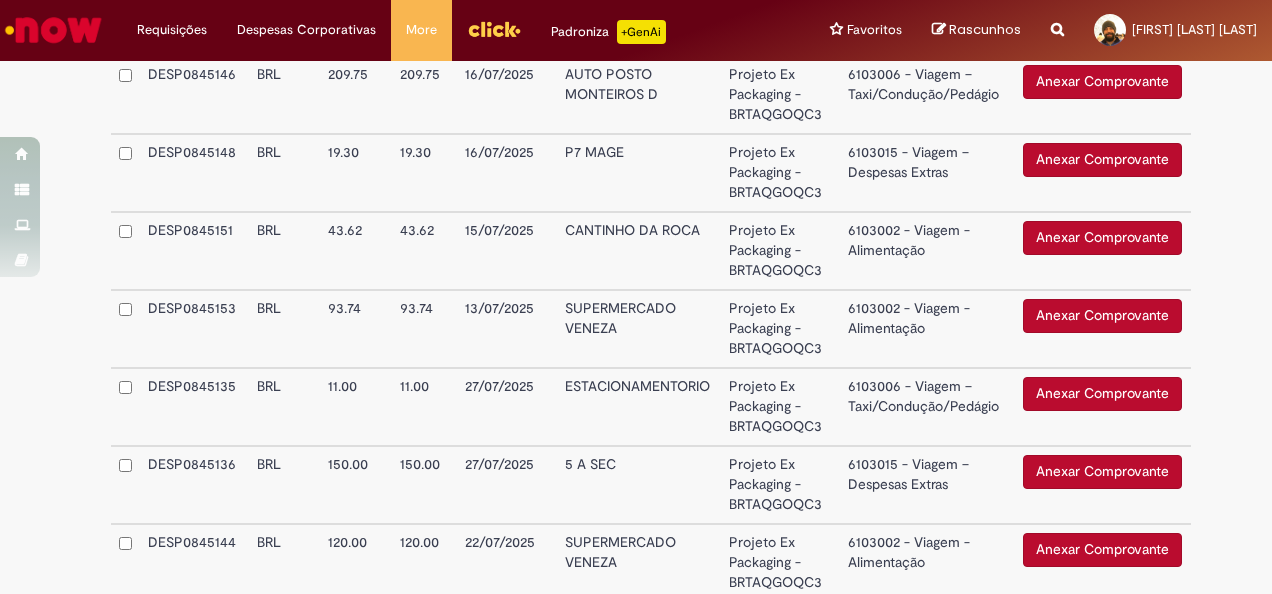 scroll, scrollTop: 1793, scrollLeft: 0, axis: vertical 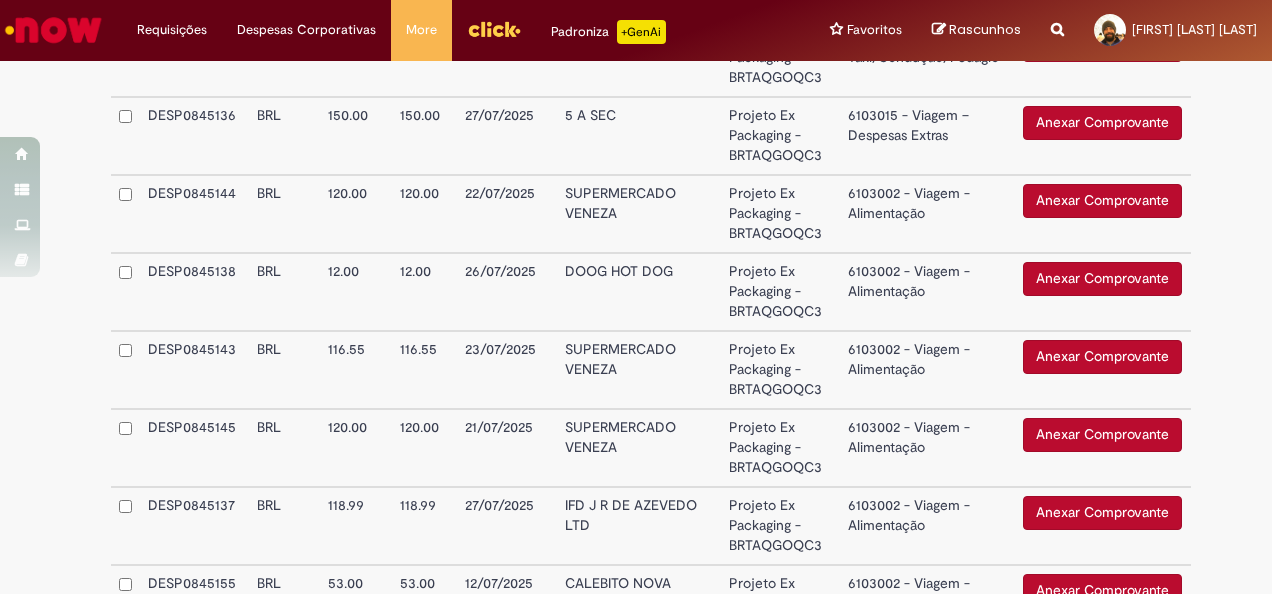 click at bounding box center [125, 526] 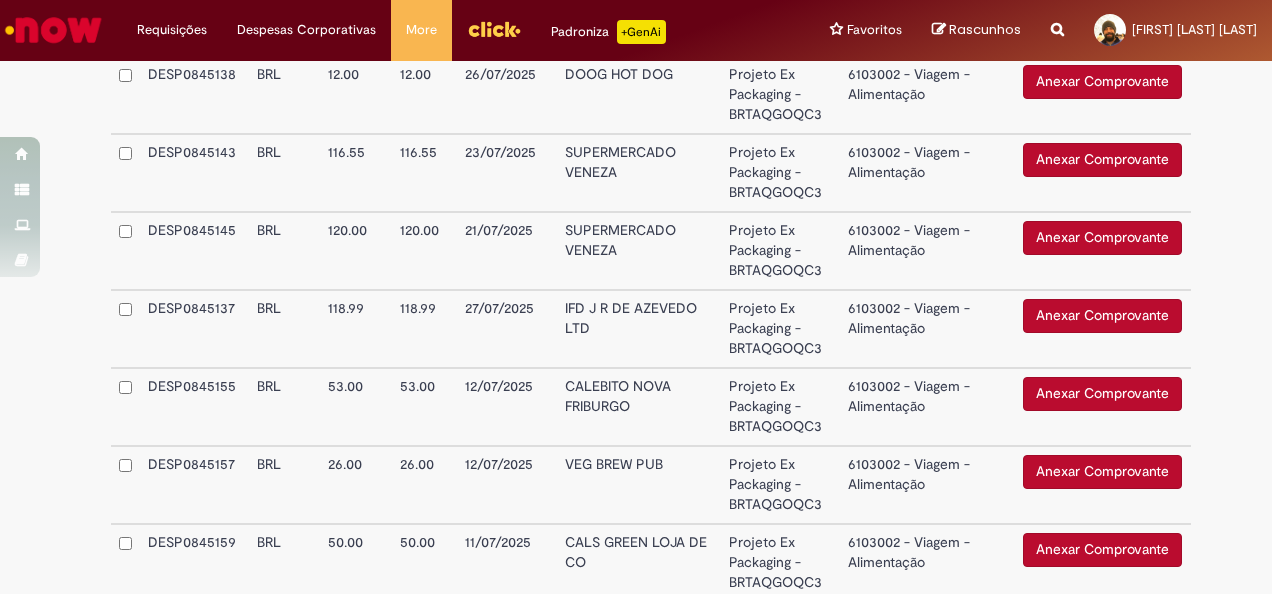 scroll, scrollTop: 2343, scrollLeft: 0, axis: vertical 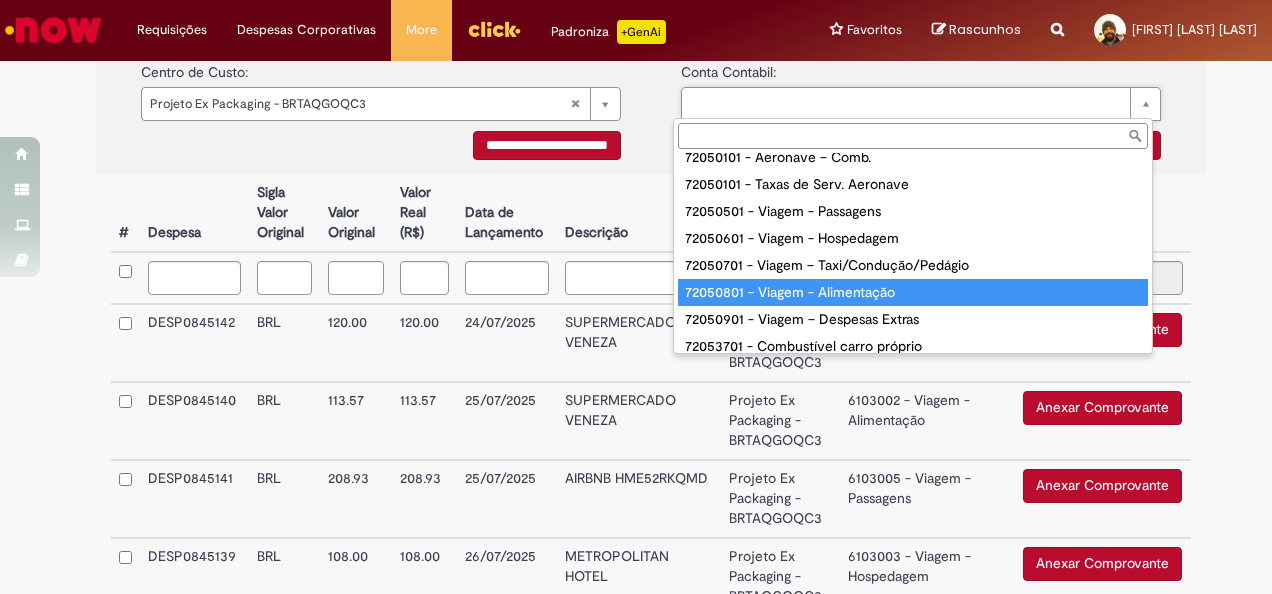 type on "**********" 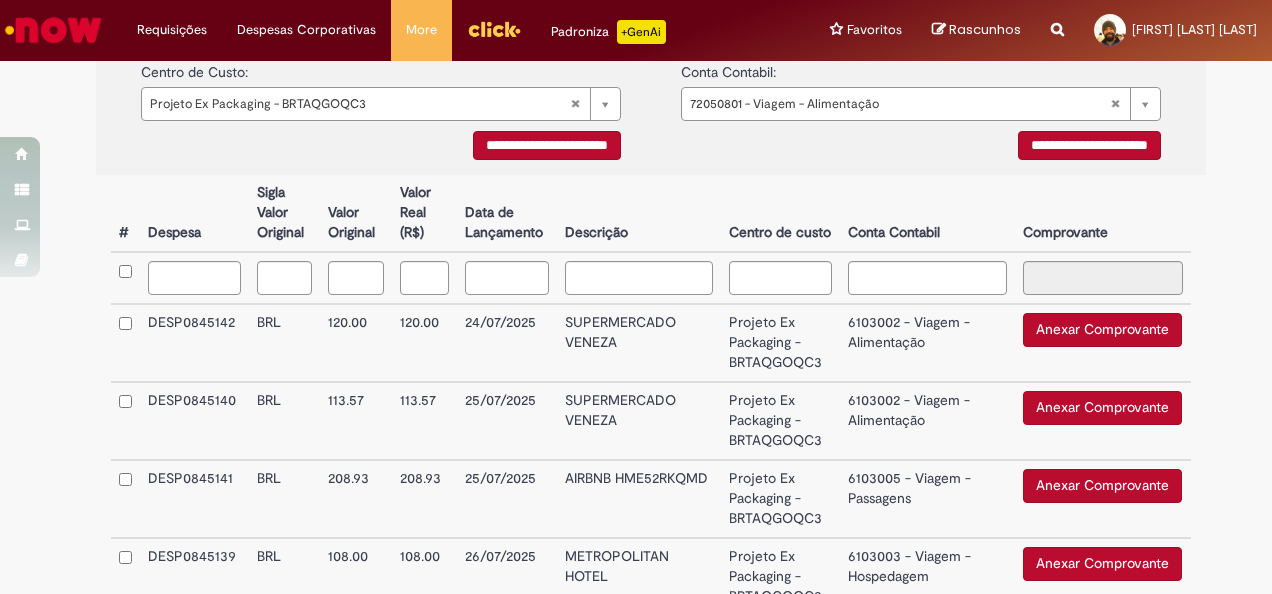 click on "**********" at bounding box center [1089, 145] 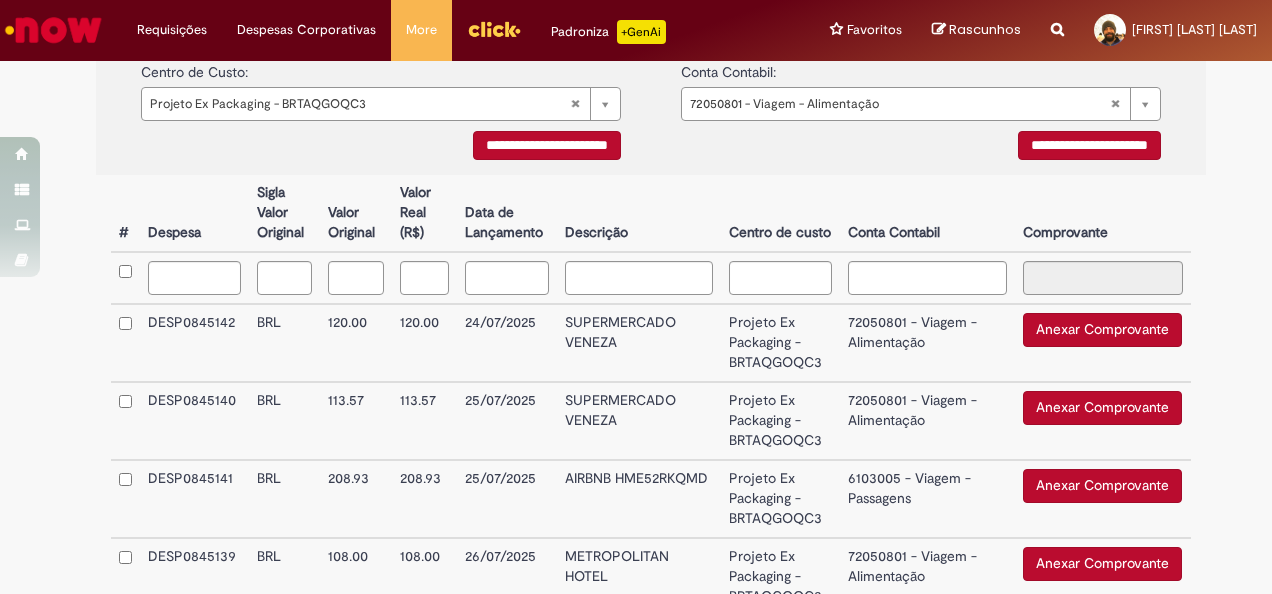 click on "Anexar Comprovante" at bounding box center [1102, 330] 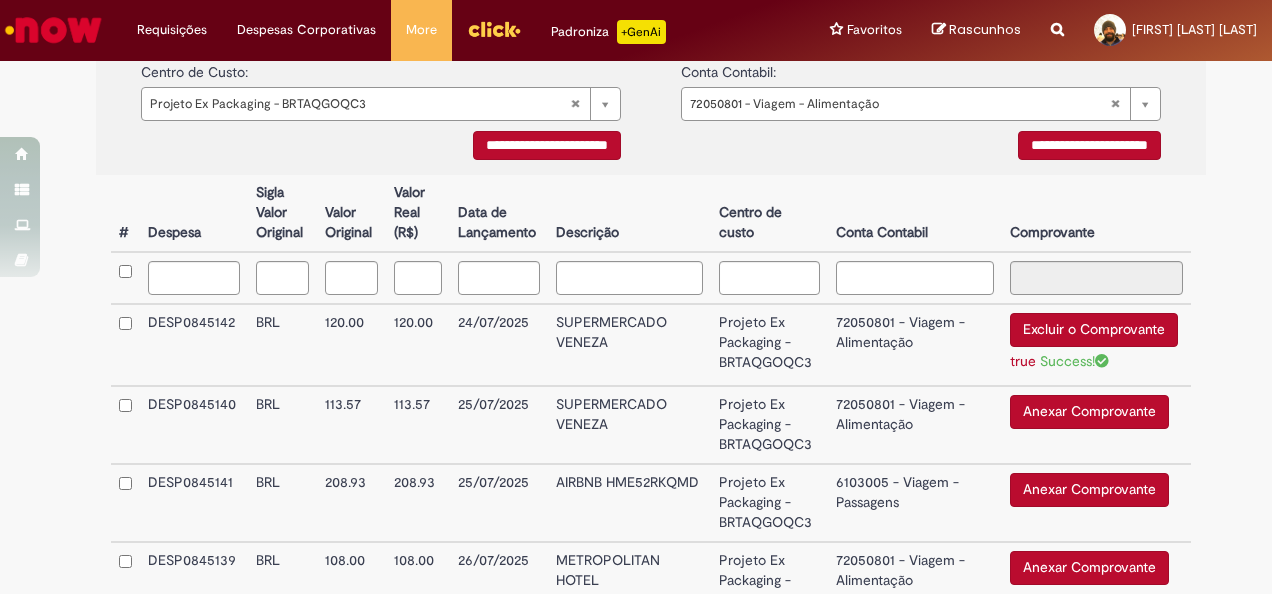 click on "Anexar Comprovante" at bounding box center (1089, 412) 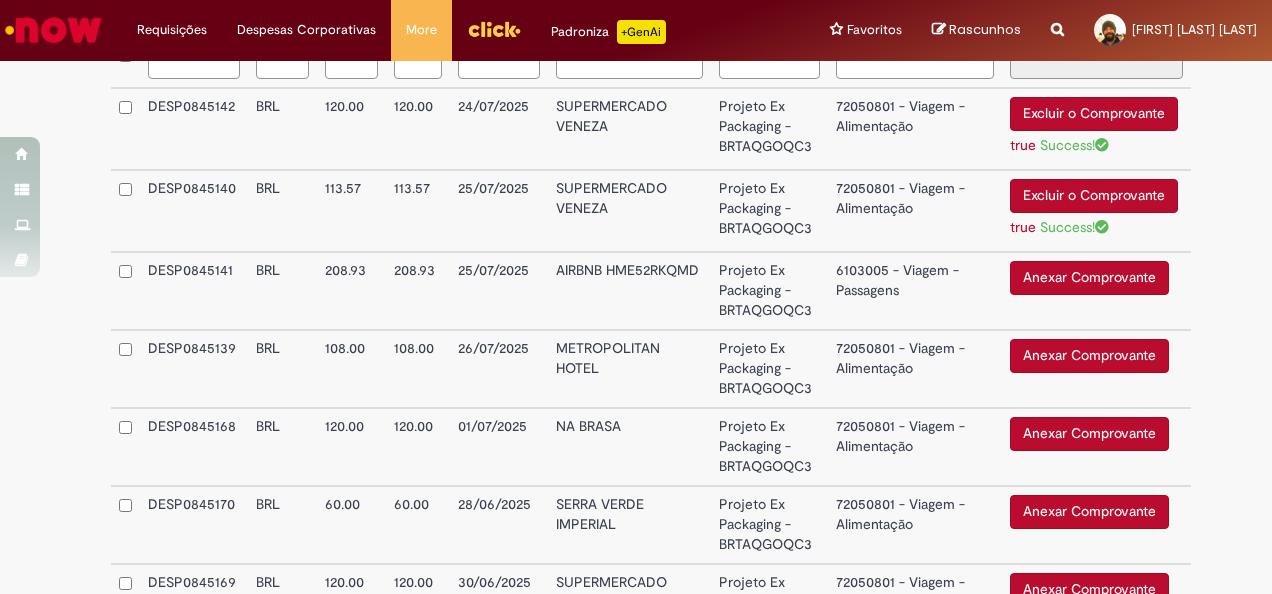 scroll, scrollTop: 671, scrollLeft: 0, axis: vertical 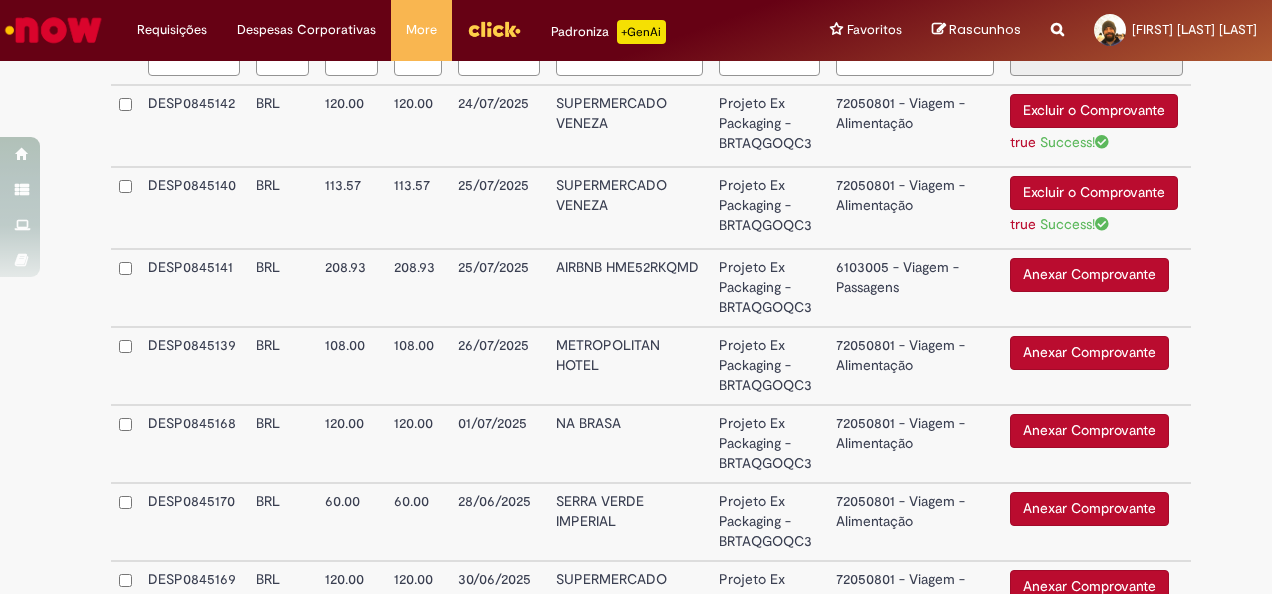 click on "Anexar Comprovante" at bounding box center (1089, 353) 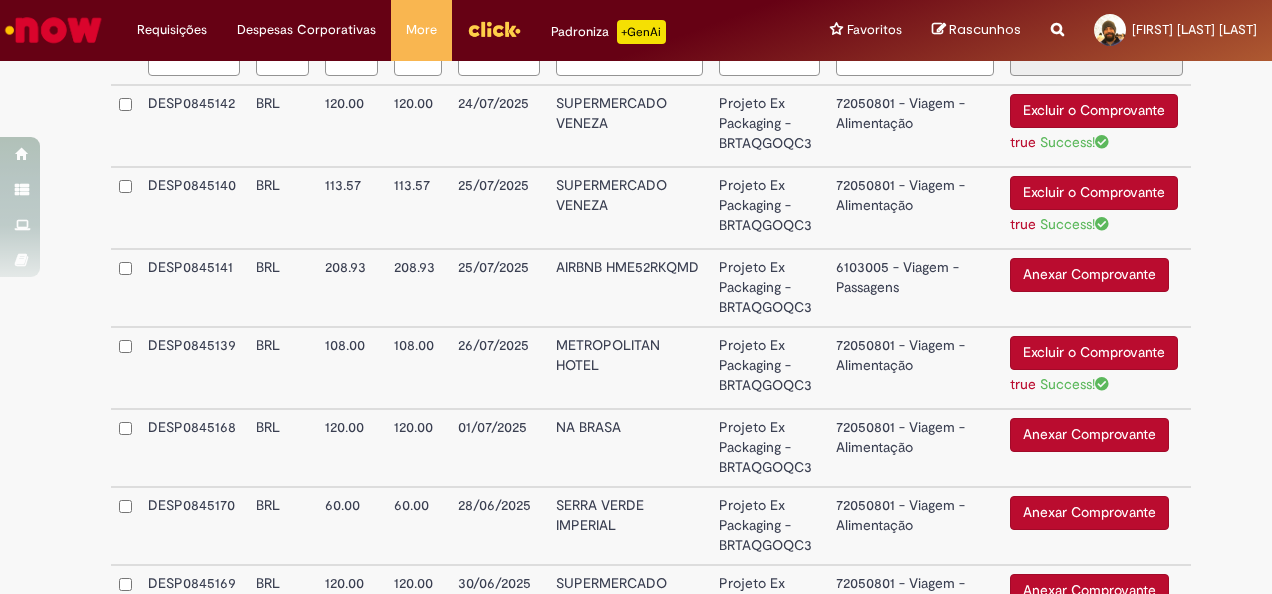 click on "Anexar Comprovante" at bounding box center (1089, 435) 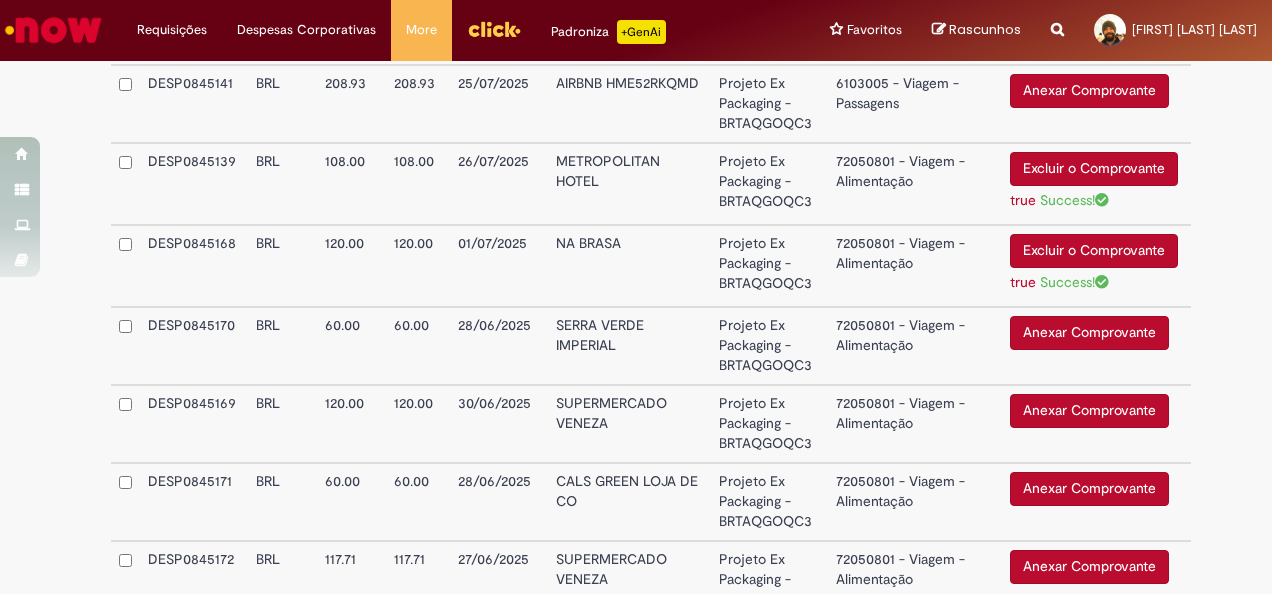 scroll, scrollTop: 893, scrollLeft: 0, axis: vertical 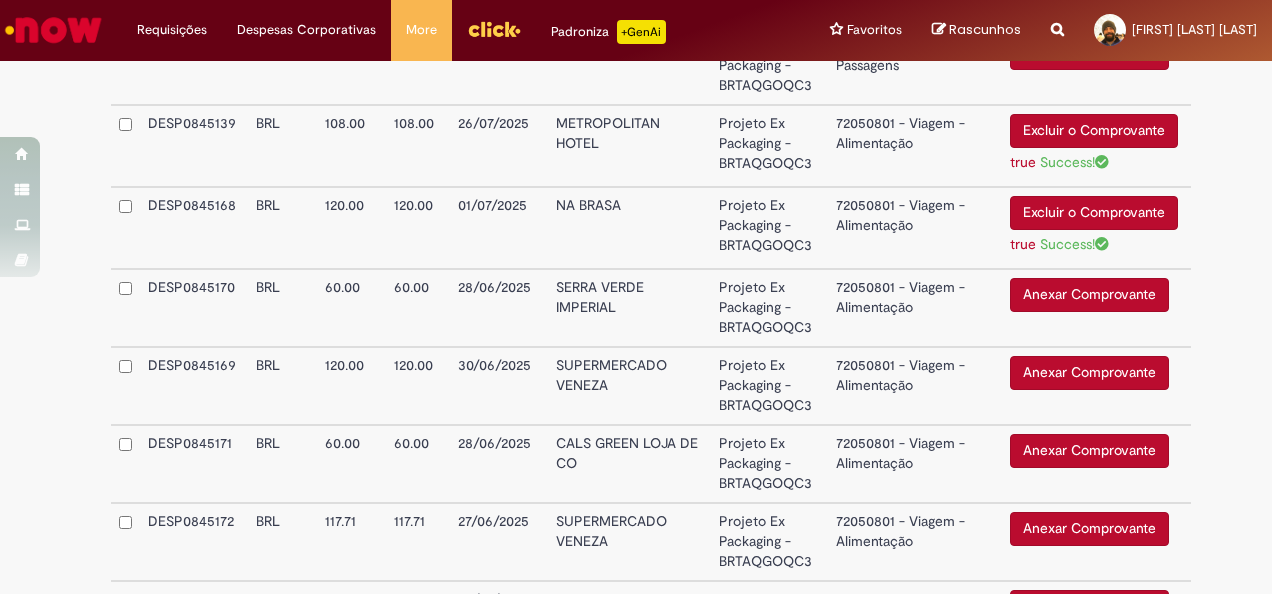 click on "Anexar Comprovante" at bounding box center (1089, 295) 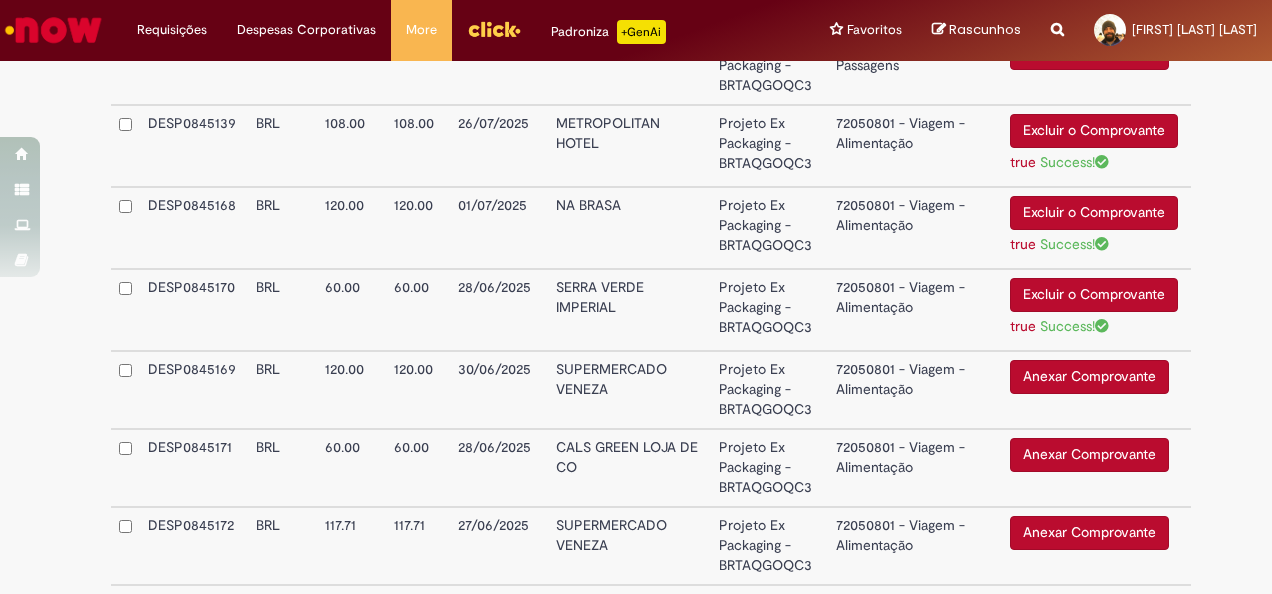 click on "Anexar Comprovante" at bounding box center [1089, 377] 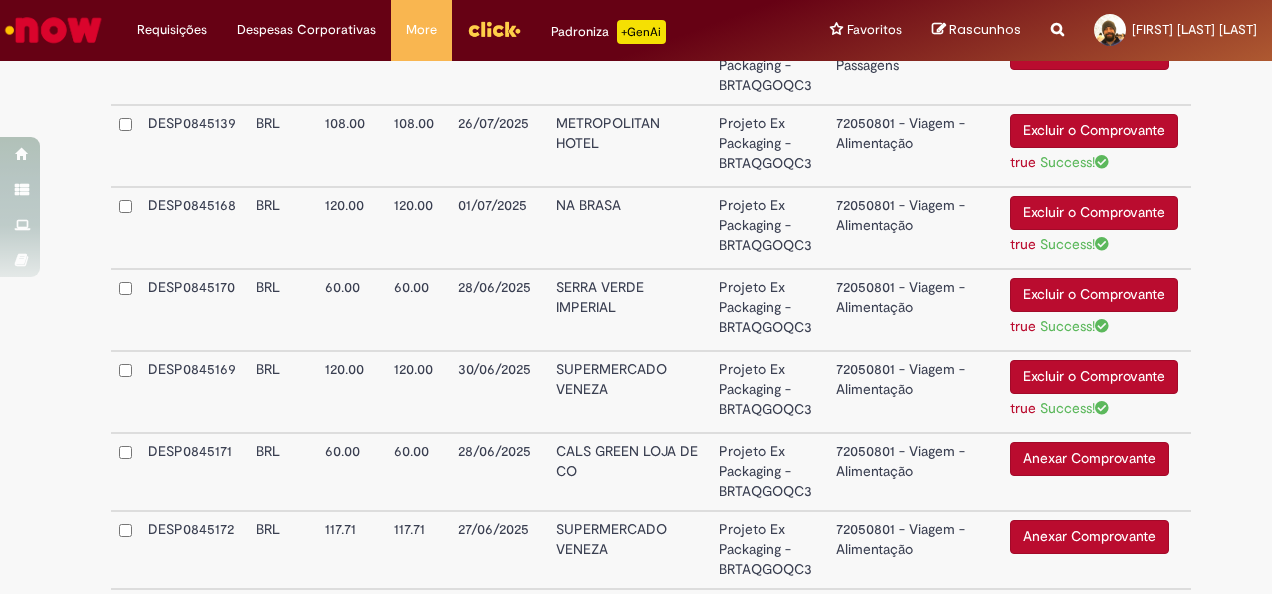 click on "Anexar Comprovante" at bounding box center [1089, 459] 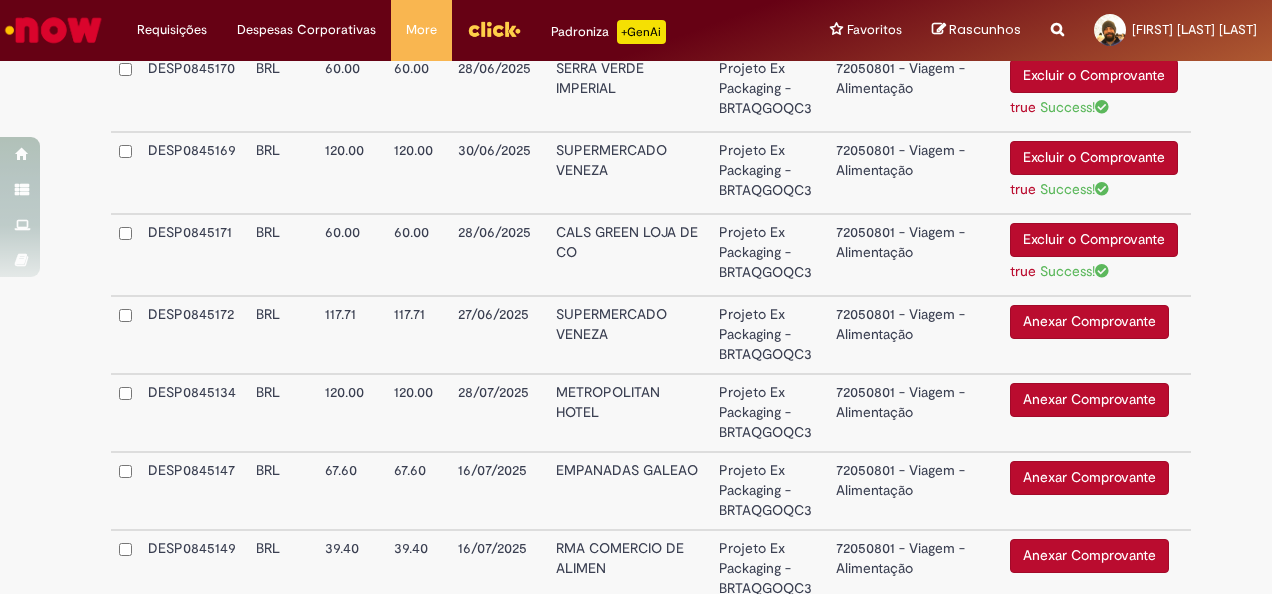 scroll, scrollTop: 1117, scrollLeft: 0, axis: vertical 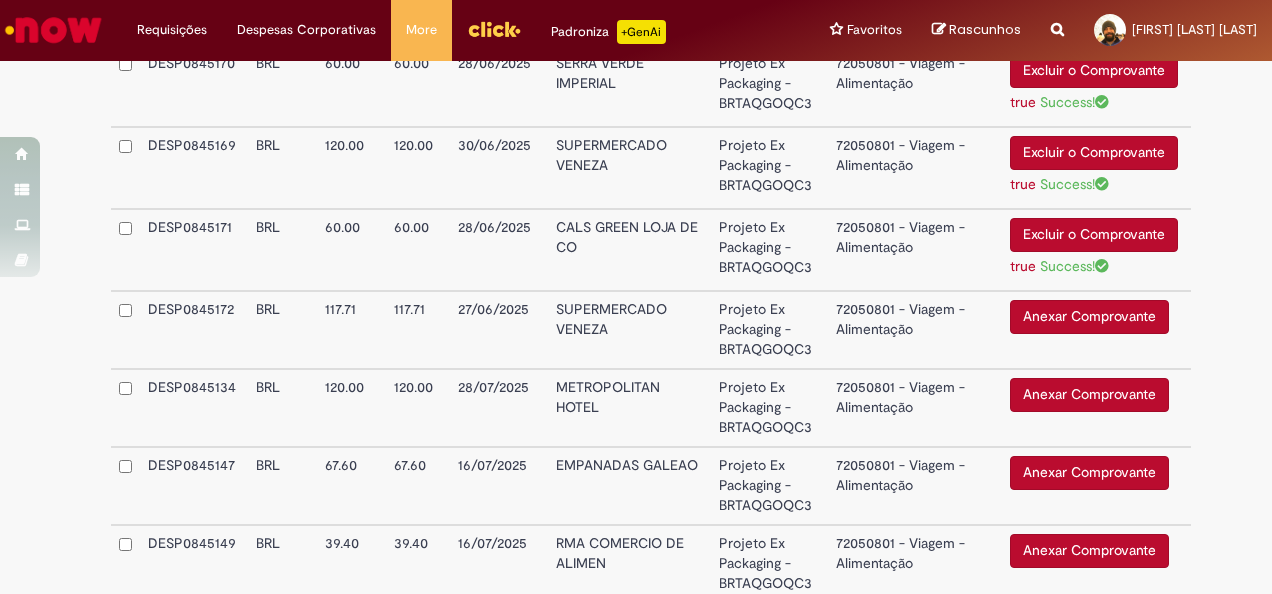 click on "Anexar Comprovante" at bounding box center (1089, 317) 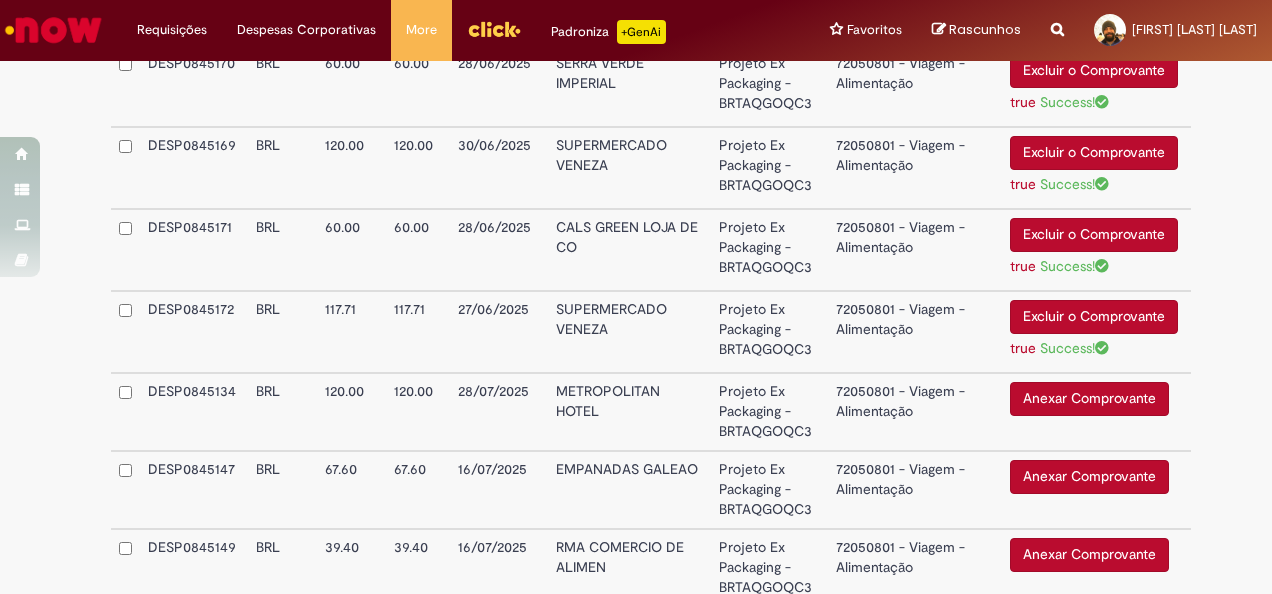 click on "Anexar Comprovante" at bounding box center (1089, 399) 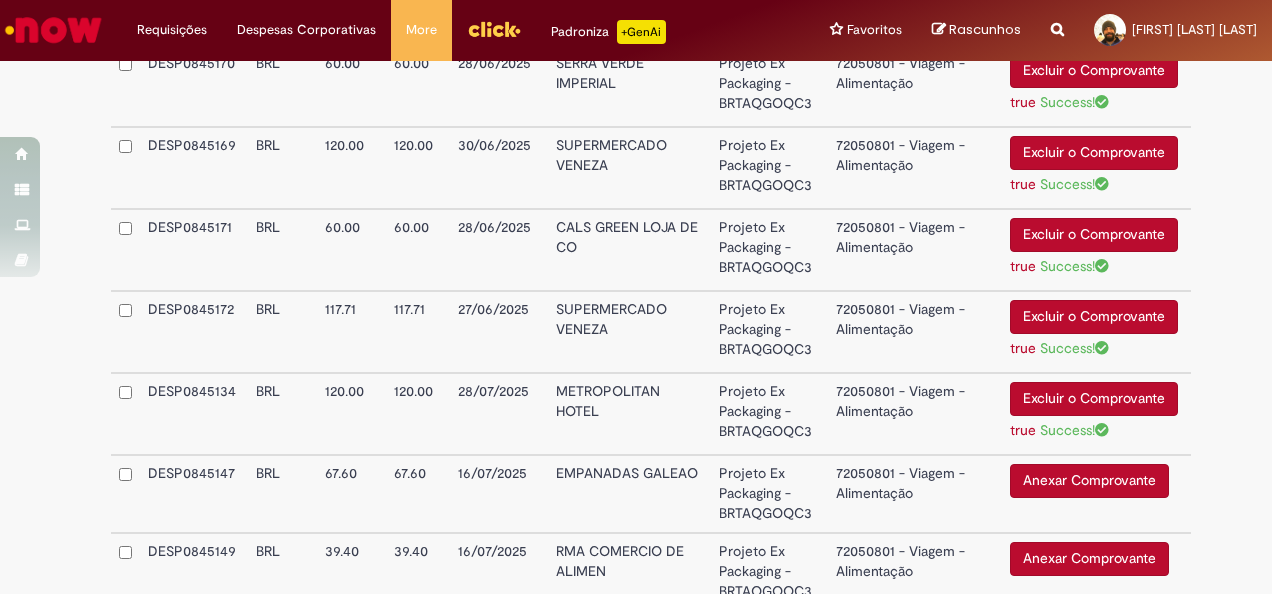 click on "Anexar Comprovante" at bounding box center [1089, 481] 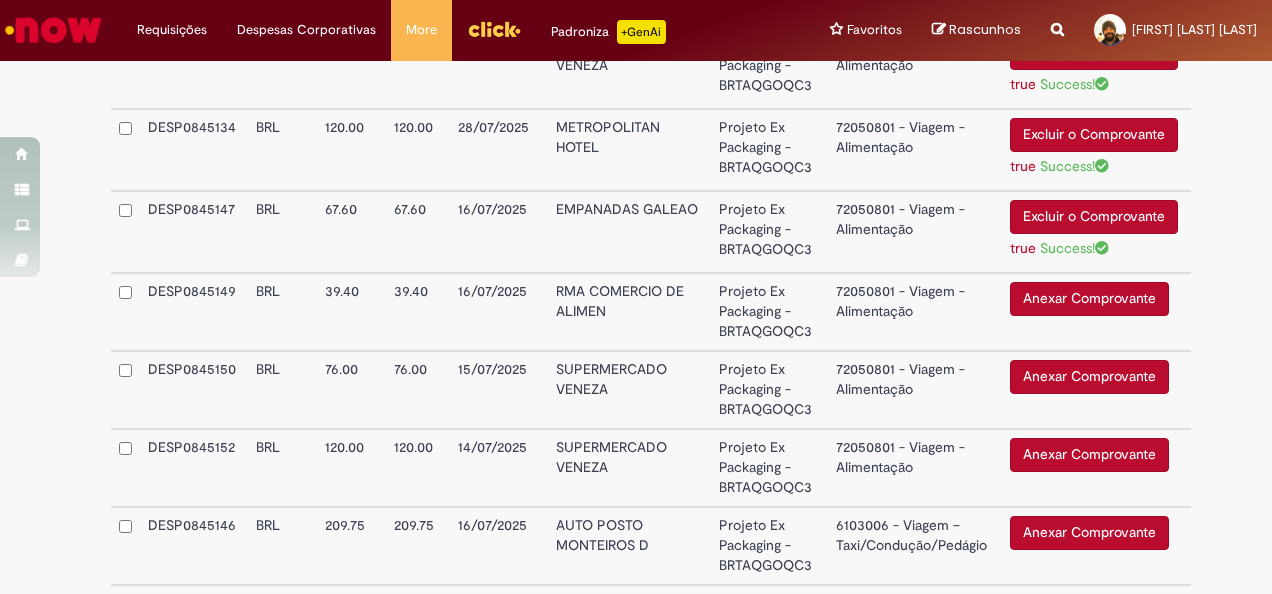 scroll, scrollTop: 1382, scrollLeft: 0, axis: vertical 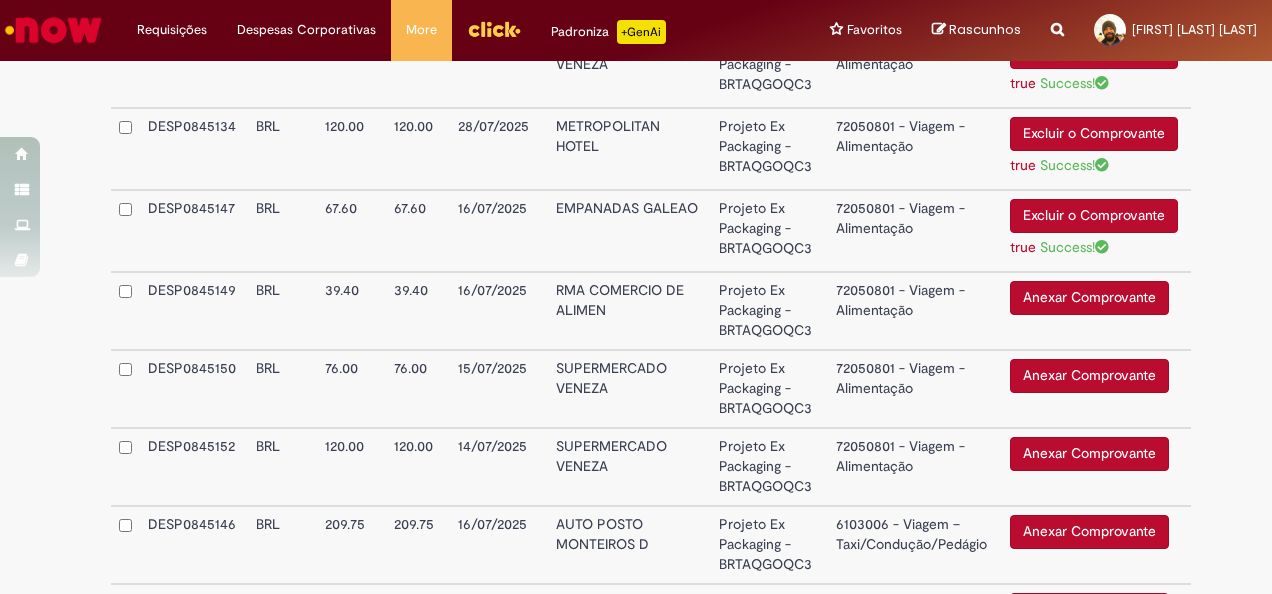click on "Anexar Comprovante" at bounding box center (1089, 298) 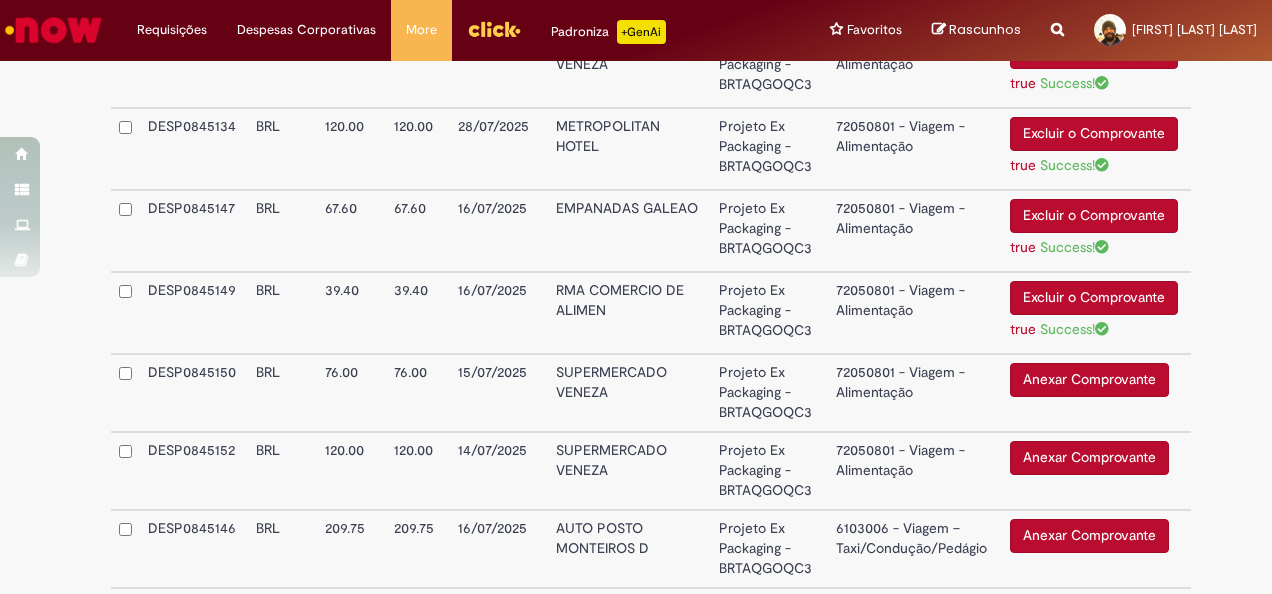 click on "Anexar Comprovante" at bounding box center (1089, 380) 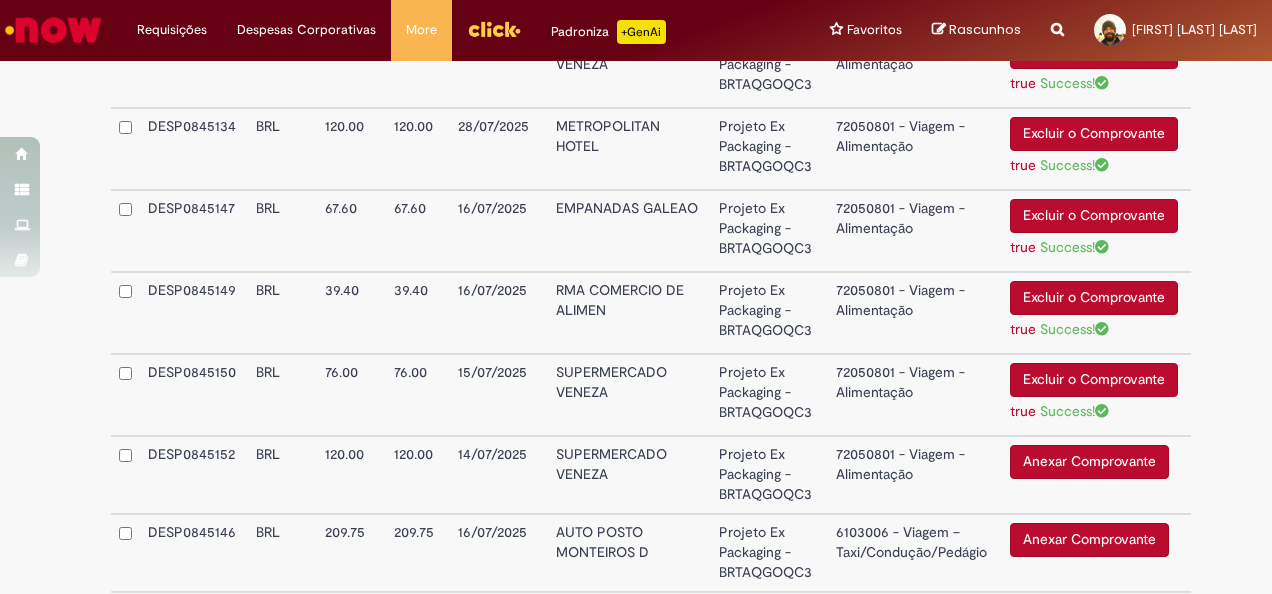 click on "Anexar Comprovante" at bounding box center [1089, 462] 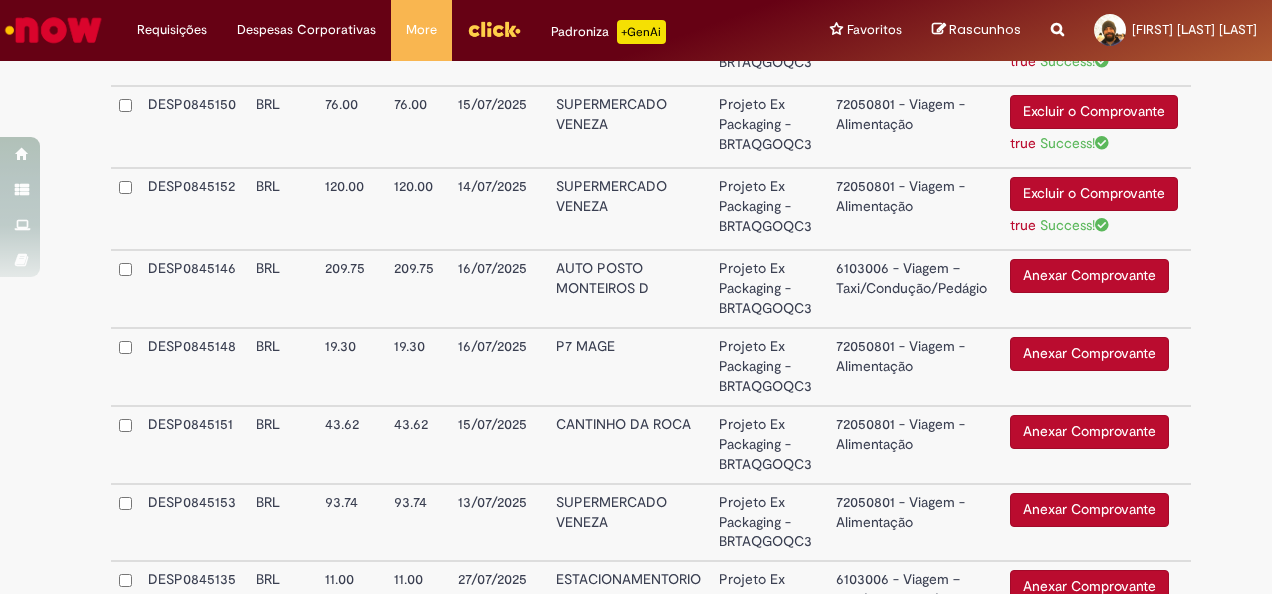 scroll, scrollTop: 1656, scrollLeft: 0, axis: vertical 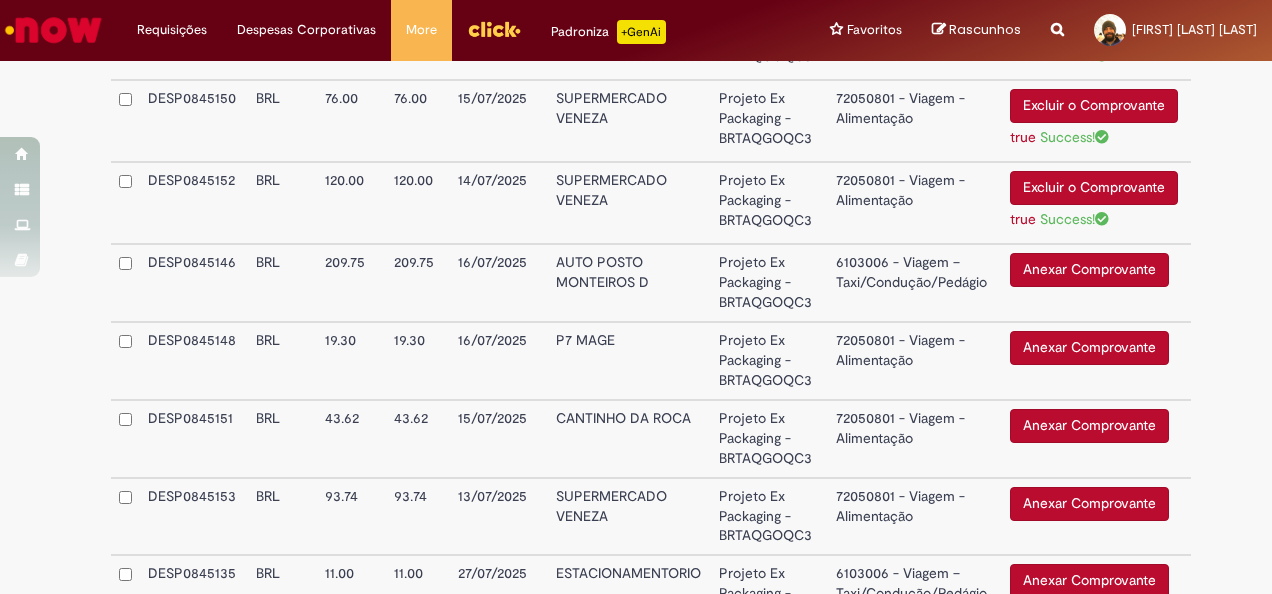 click on "Anexar Comprovante" at bounding box center [1089, 348] 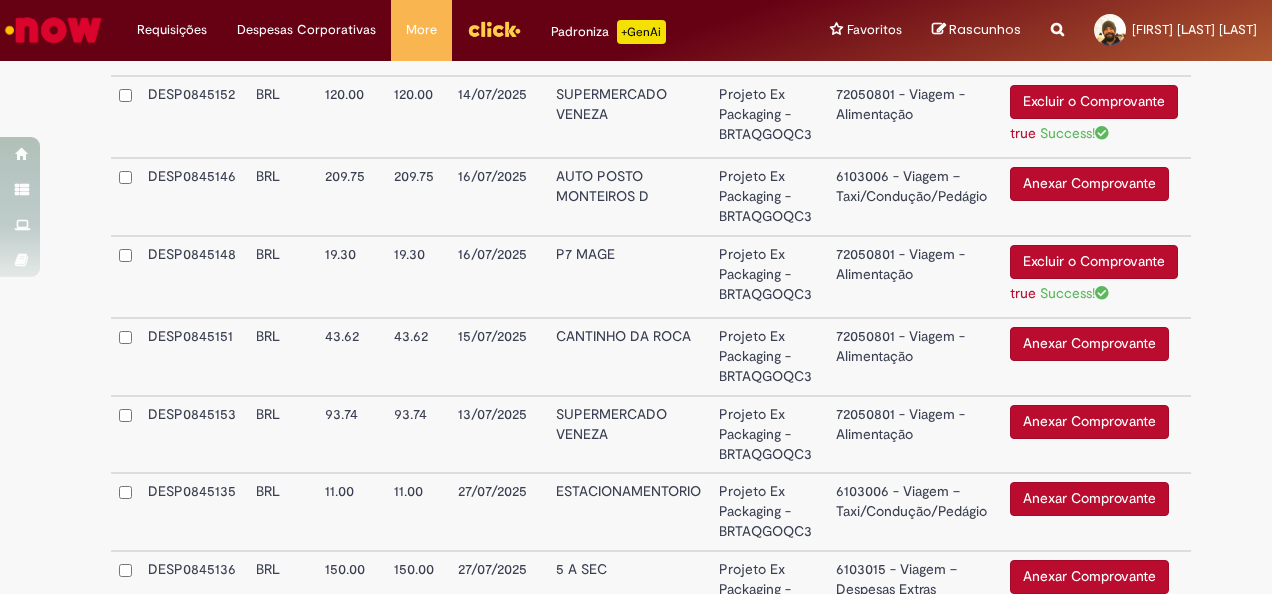 click on "Anexar Comprovante" at bounding box center (1089, 344) 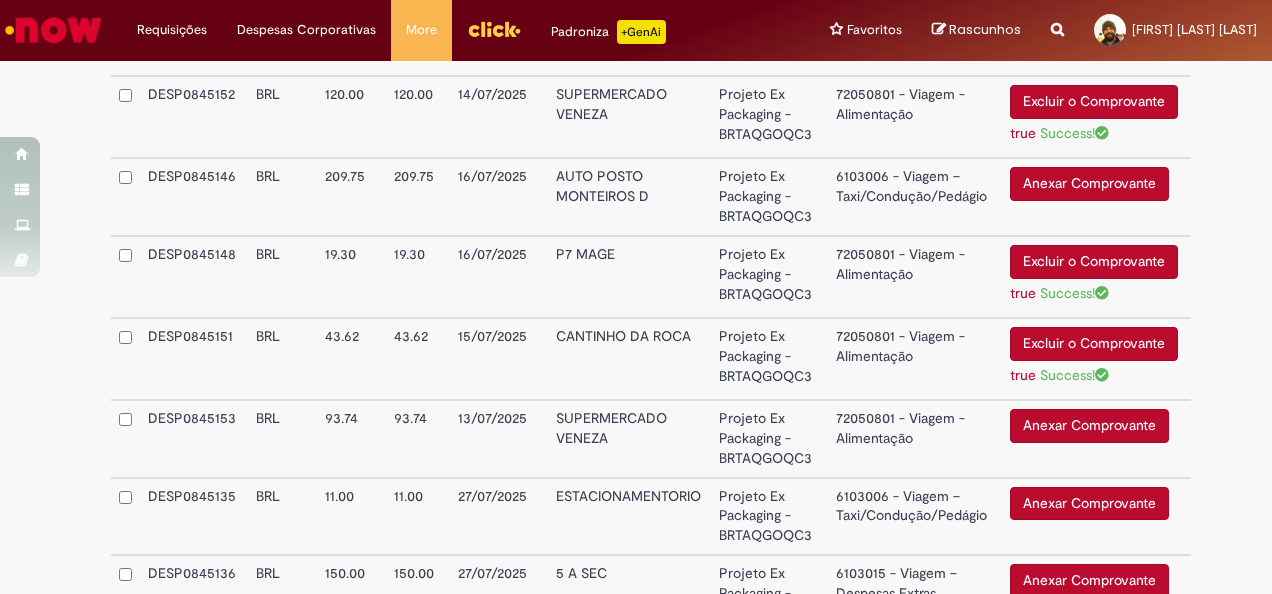 click on "Anexar Comprovante" at bounding box center (1089, 426) 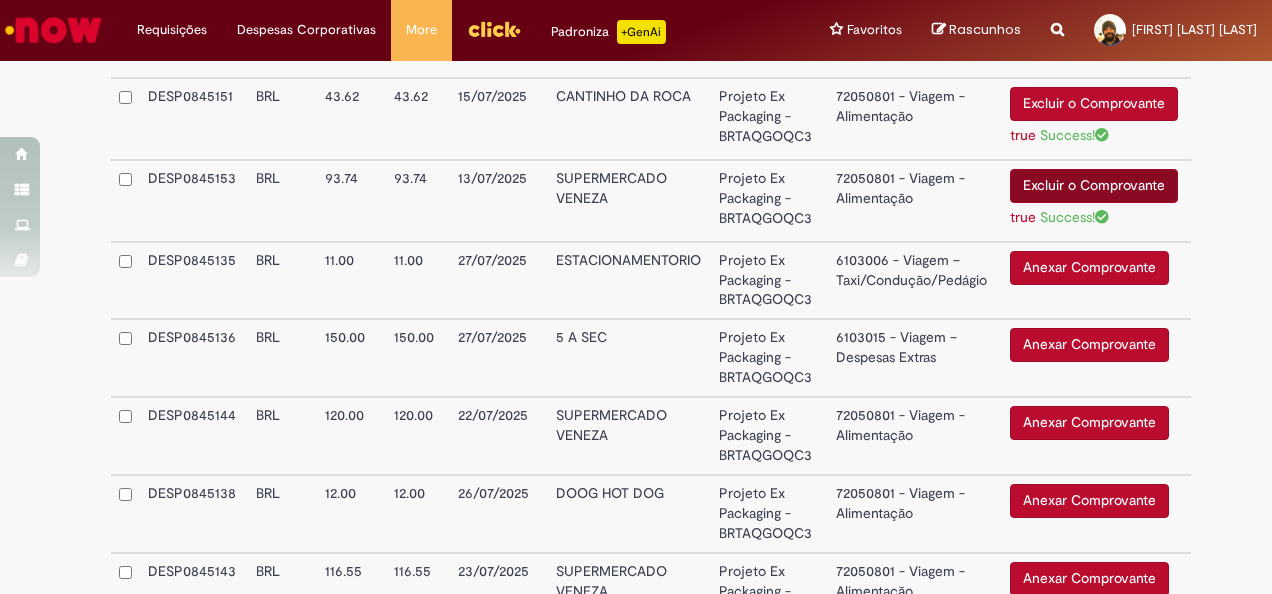scroll, scrollTop: 1994, scrollLeft: 0, axis: vertical 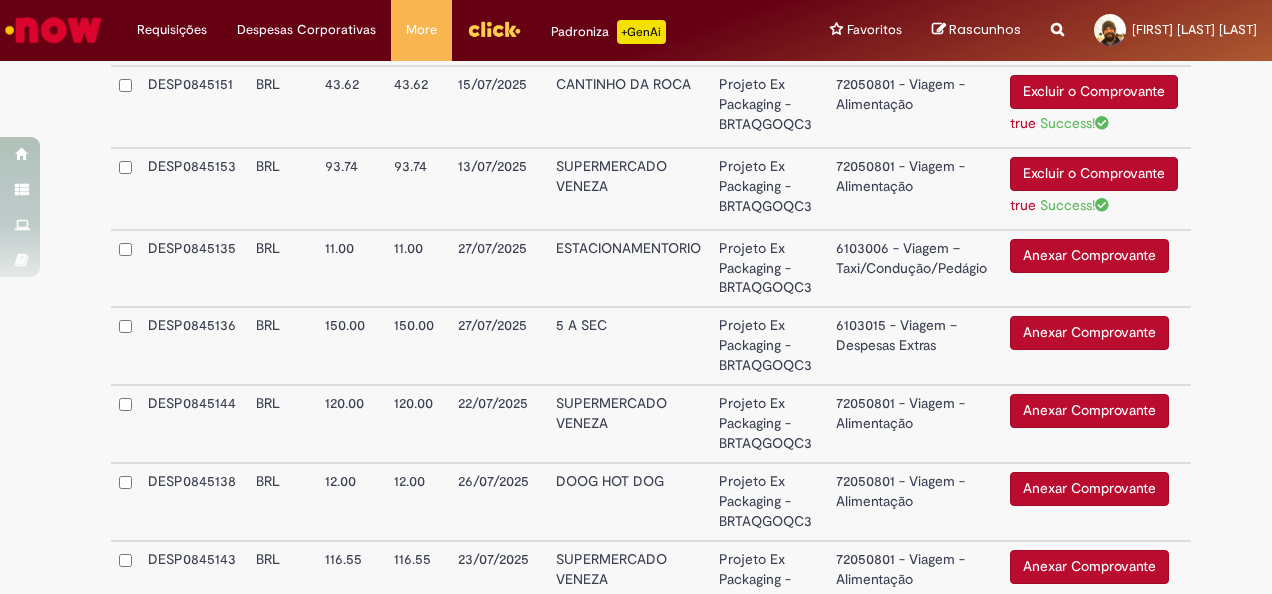 click on "Anexar Comprovante" at bounding box center [1089, 411] 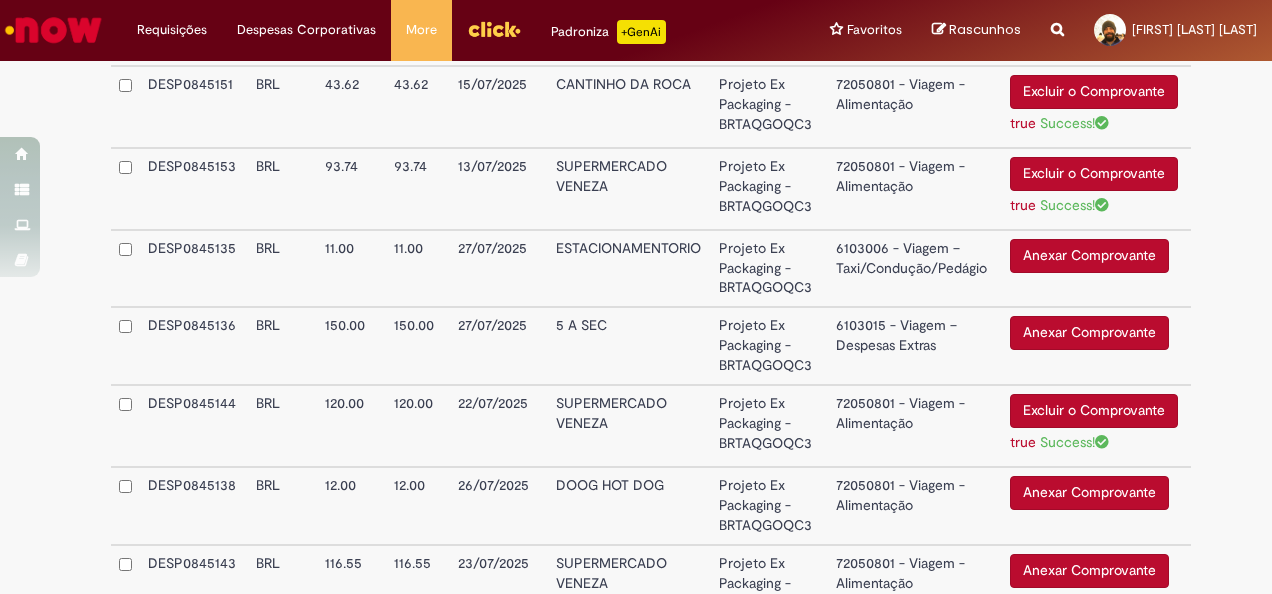 click on "Anexar Comprovante" at bounding box center (1089, 493) 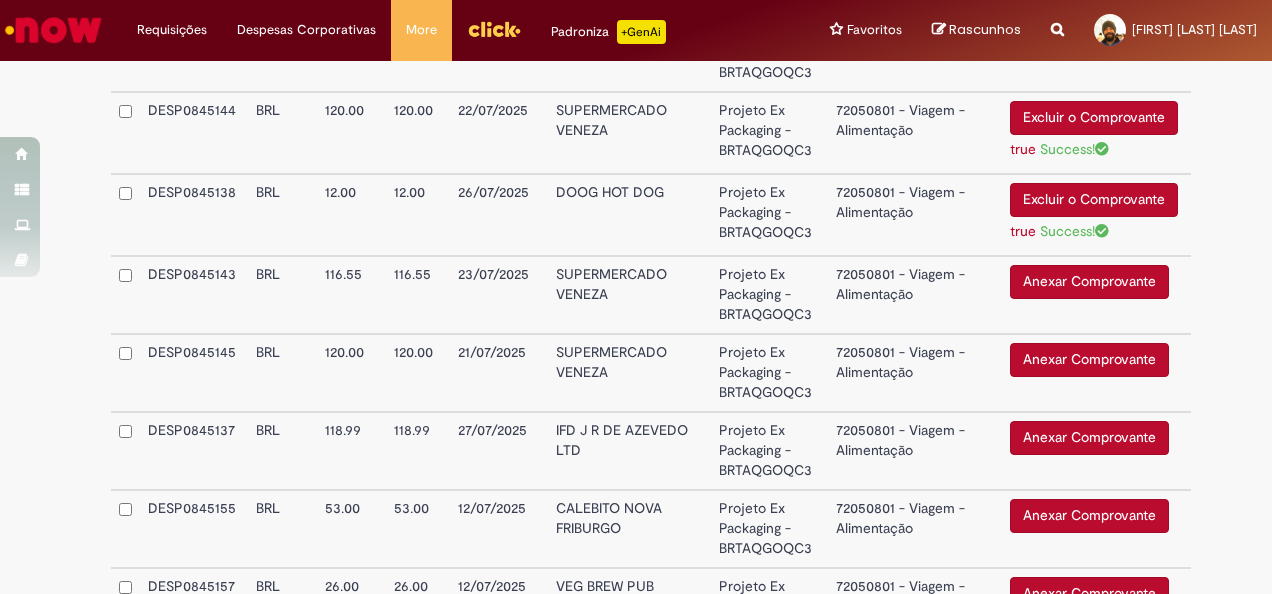 scroll, scrollTop: 2292, scrollLeft: 0, axis: vertical 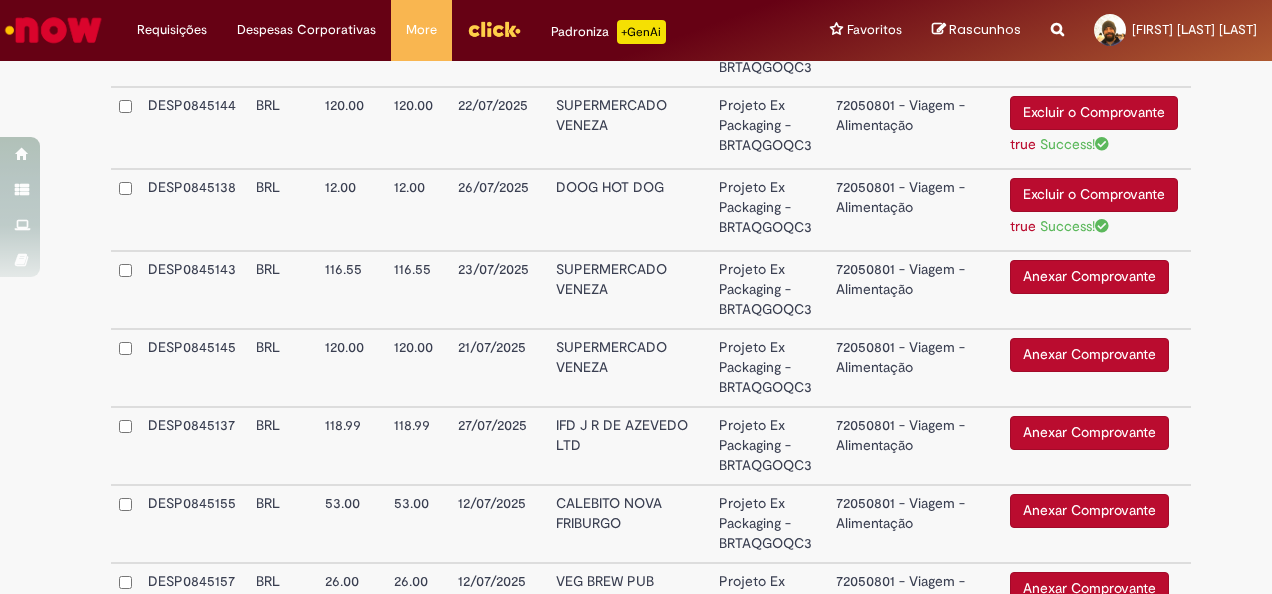click on "Anexar Comprovante" at bounding box center (1089, 277) 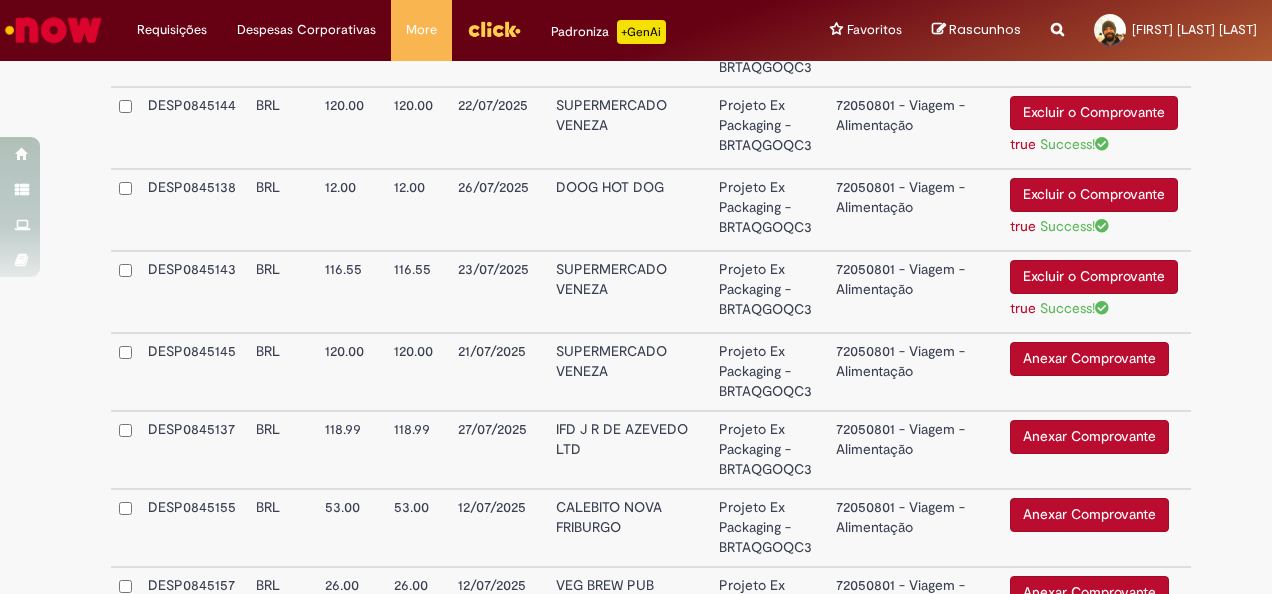 click on "Anexar Comprovante" at bounding box center [1089, 359] 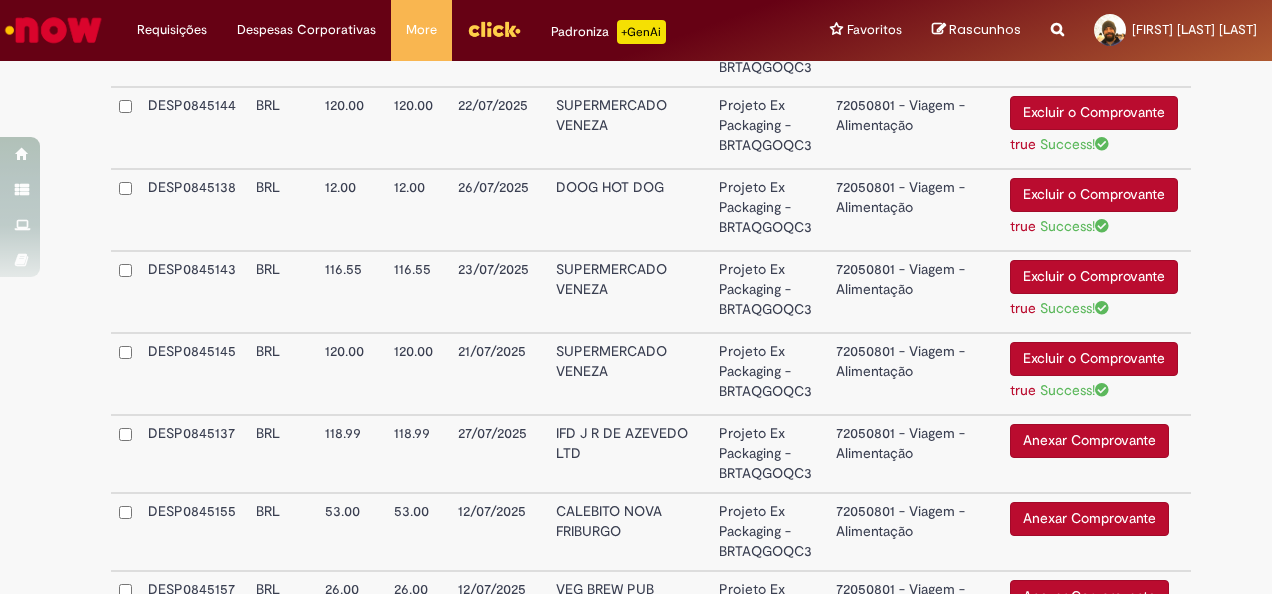 click on "Anexar Comprovante" at bounding box center (1089, 441) 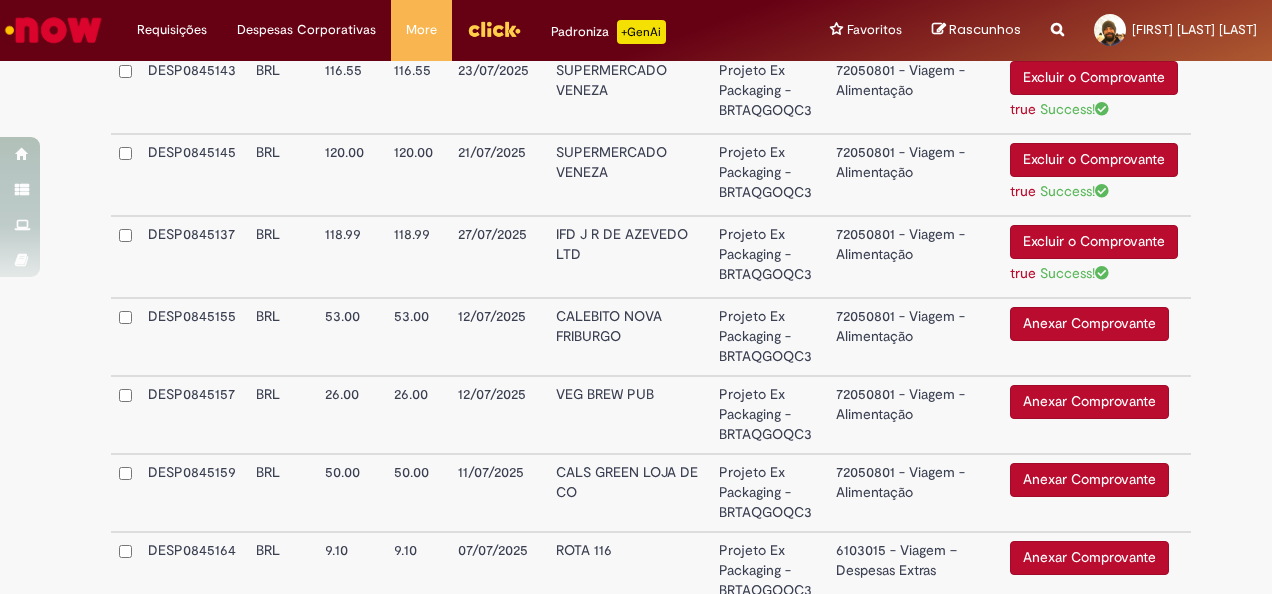 scroll, scrollTop: 2494, scrollLeft: 0, axis: vertical 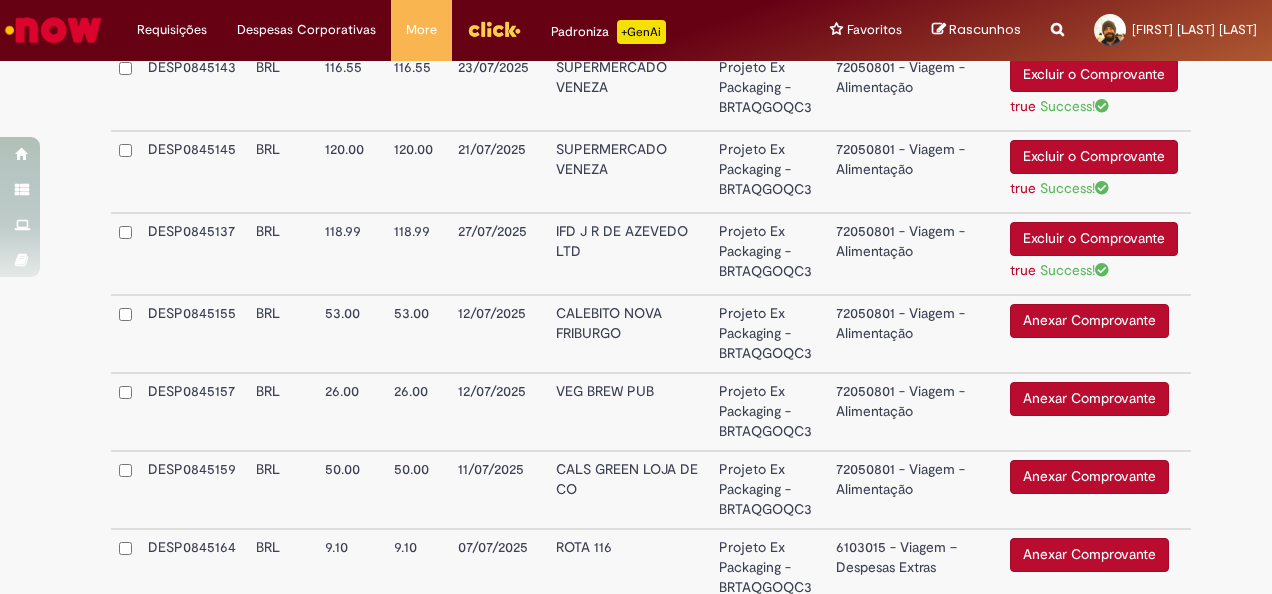 click on "Anexar Comprovante" at bounding box center (1089, 321) 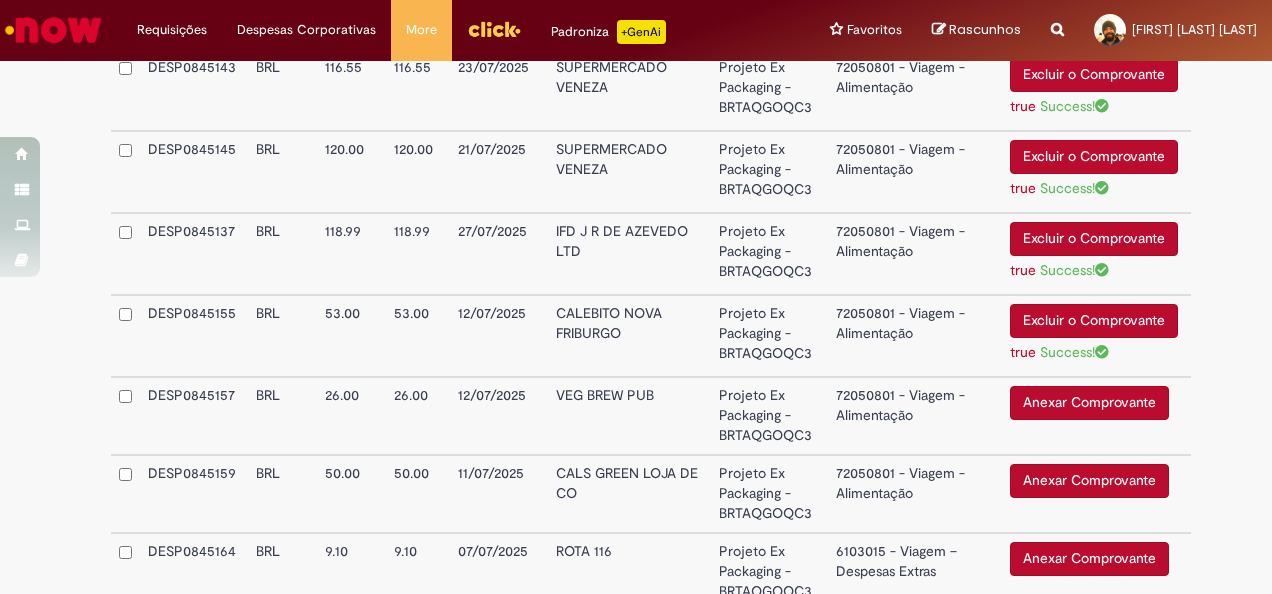 click on "Anexar Comprovante" at bounding box center [1089, 403] 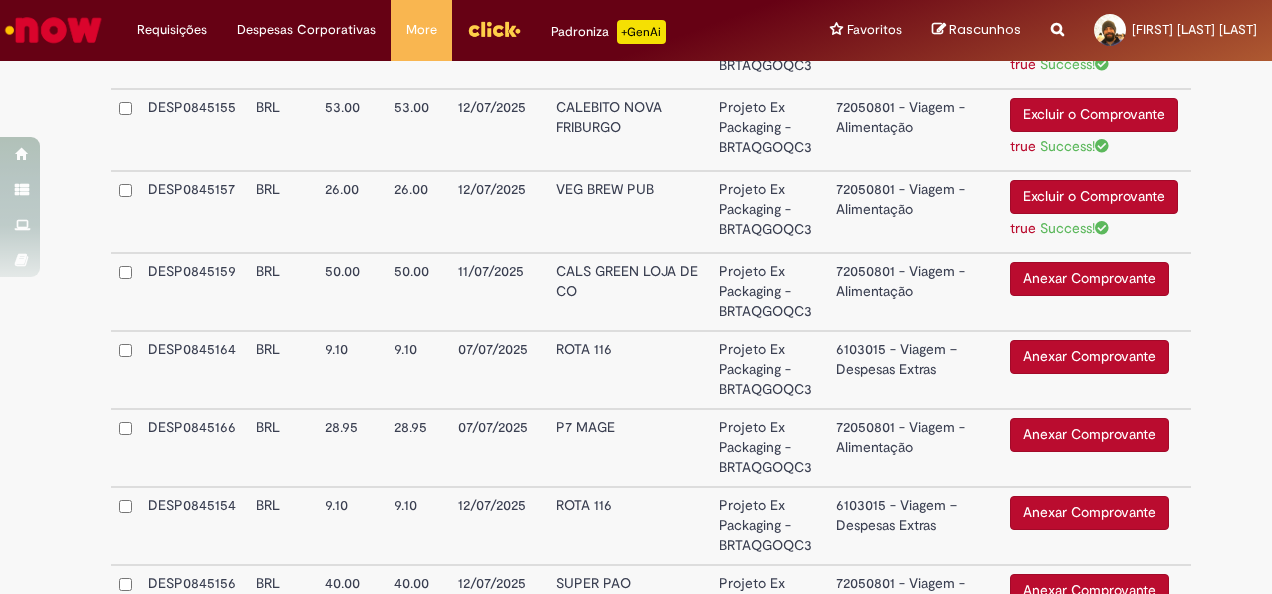scroll, scrollTop: 2702, scrollLeft: 0, axis: vertical 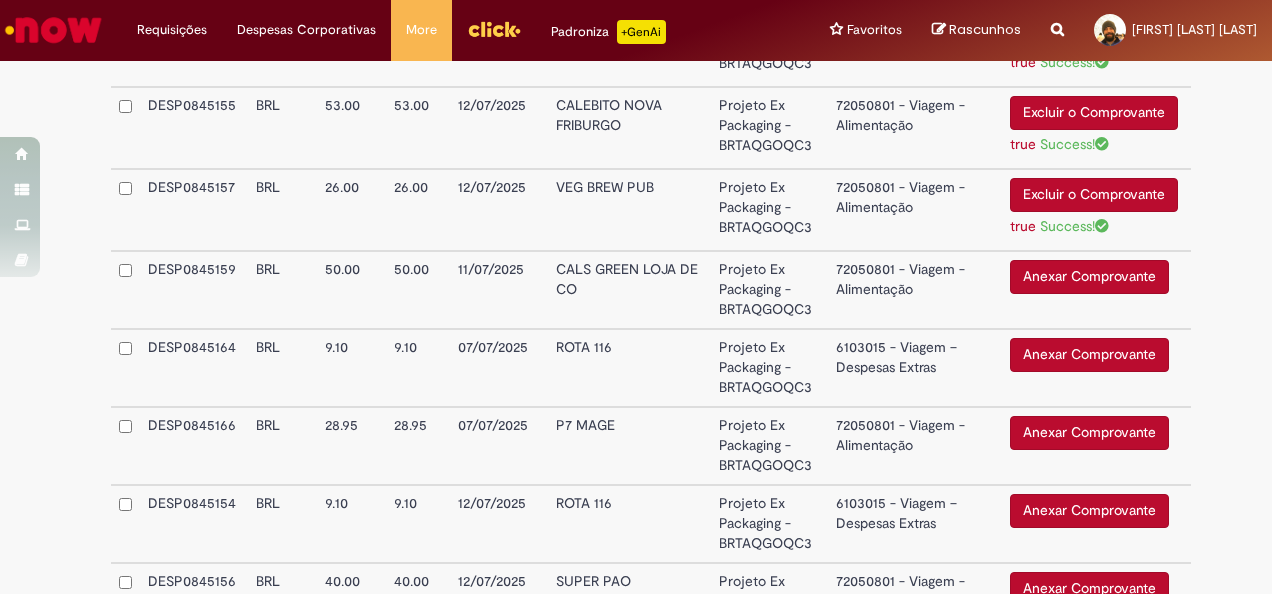 click on "Anexar Comprovante" at bounding box center [1089, 277] 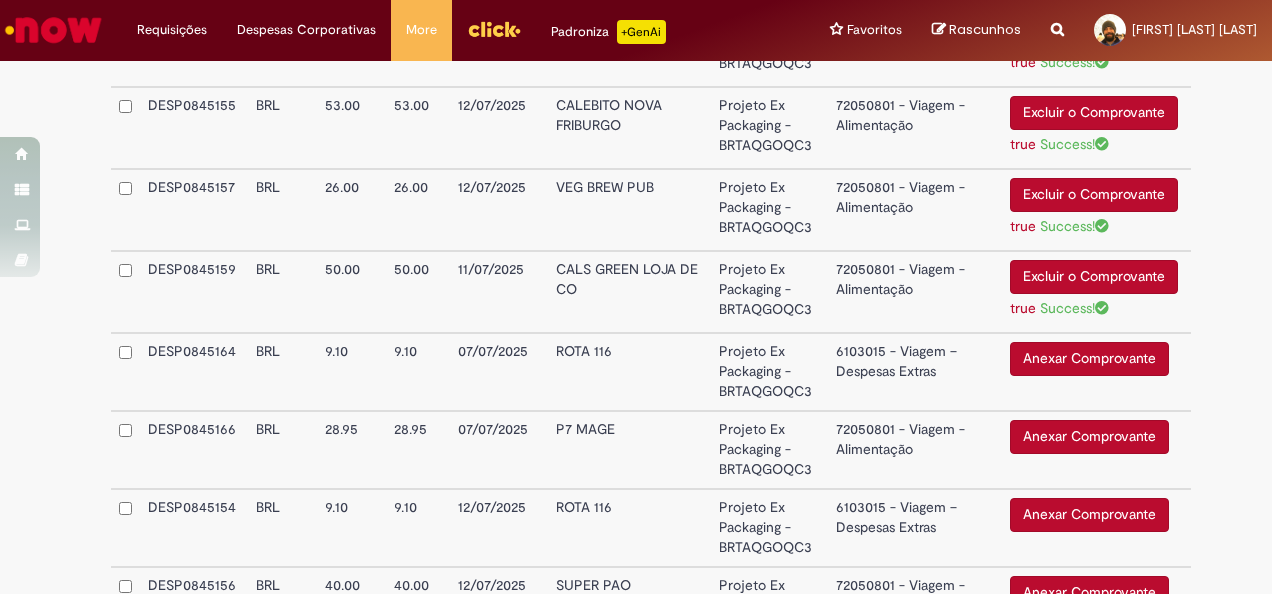 click on "Anexar Comprovante" at bounding box center [1089, 437] 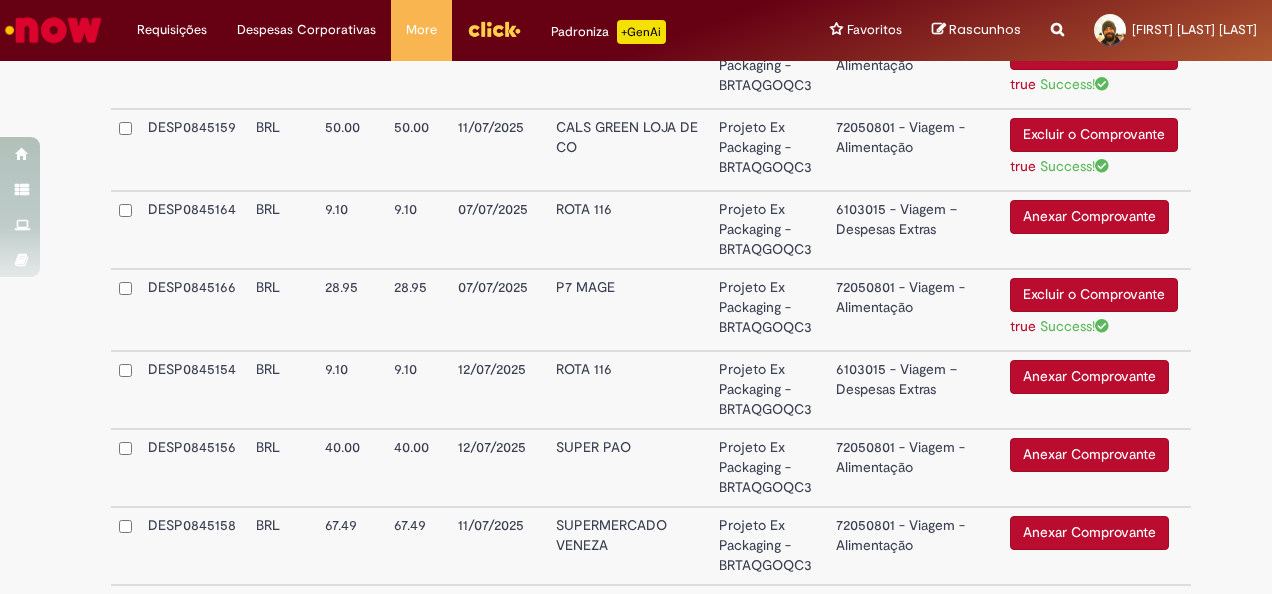 scroll, scrollTop: 2845, scrollLeft: 0, axis: vertical 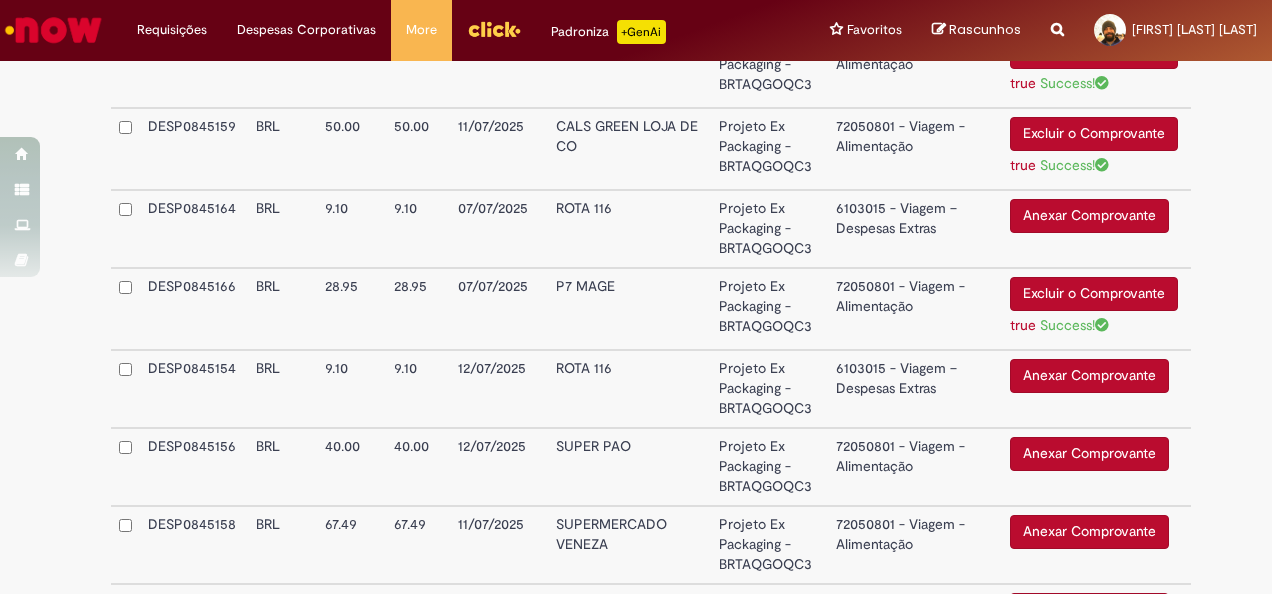 click on "Anexar Comprovante" at bounding box center [1089, 454] 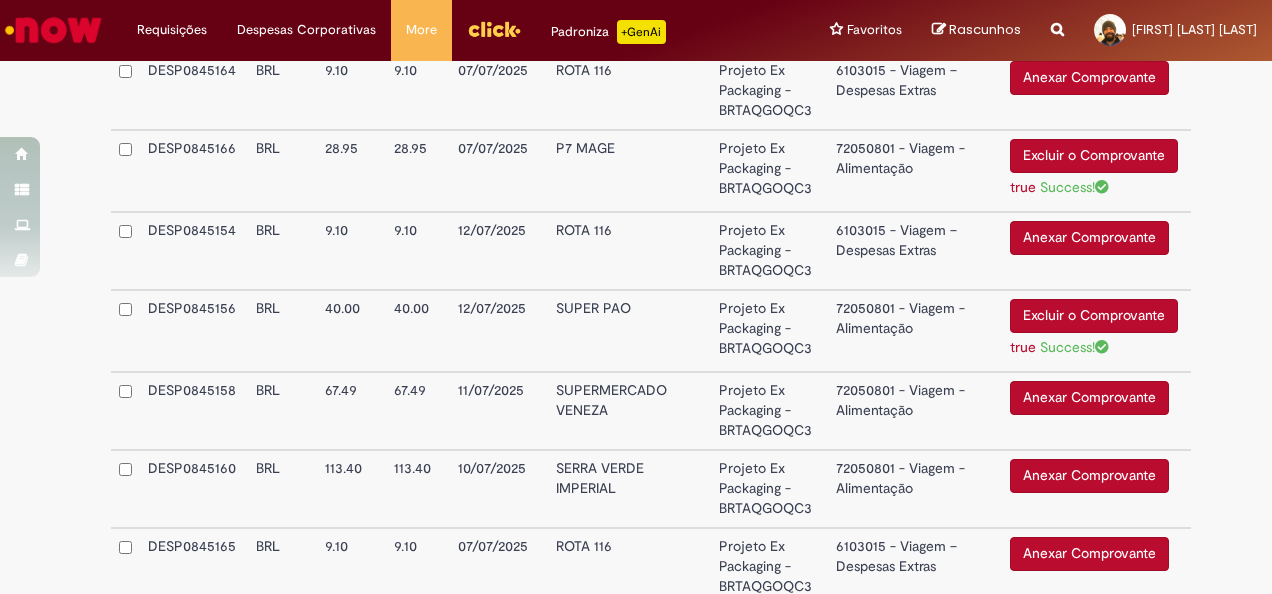 scroll, scrollTop: 2985, scrollLeft: 0, axis: vertical 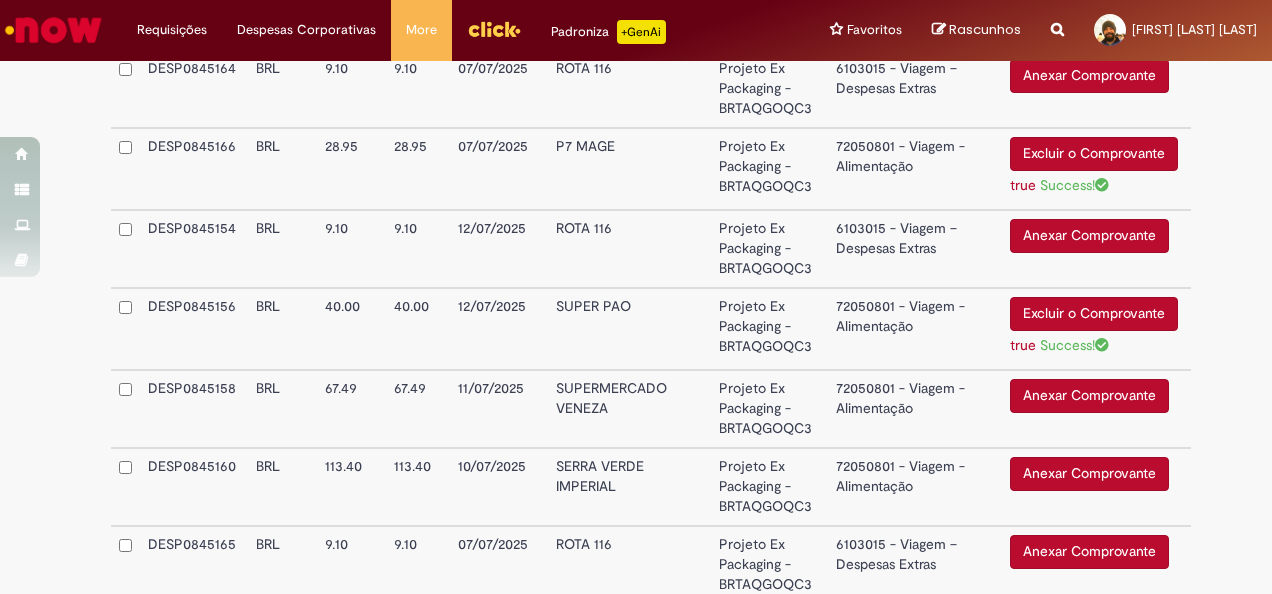 click on "Anexar Comprovante" at bounding box center (1089, 396) 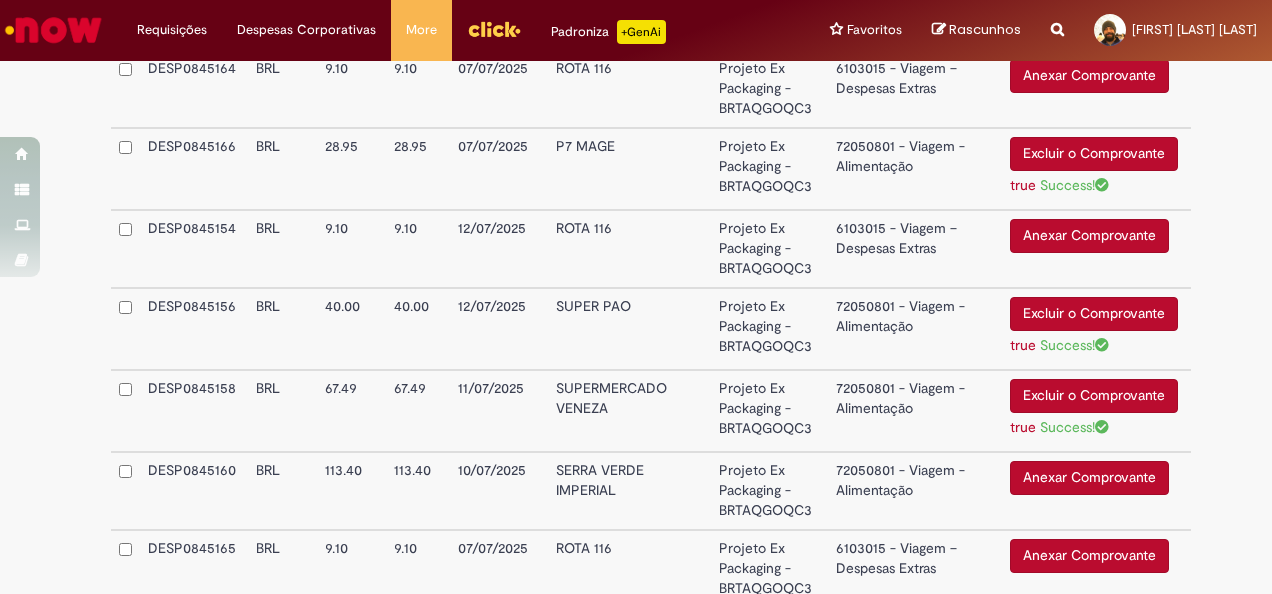 click on "Anexar Comprovante" at bounding box center [1089, 478] 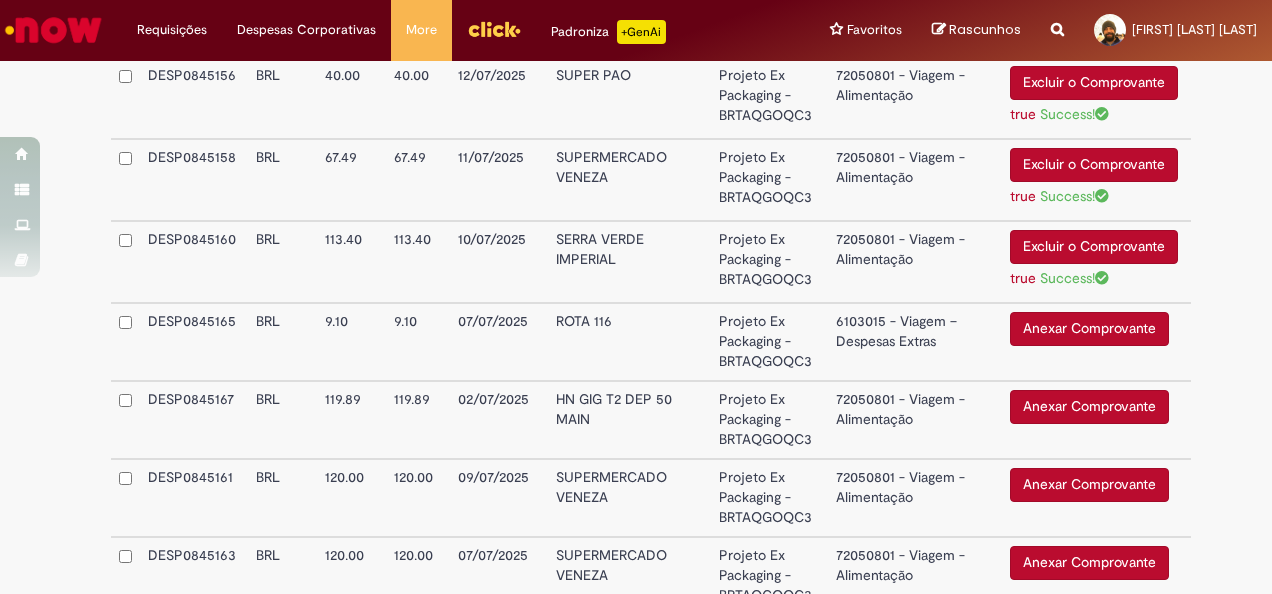 scroll, scrollTop: 3218, scrollLeft: 0, axis: vertical 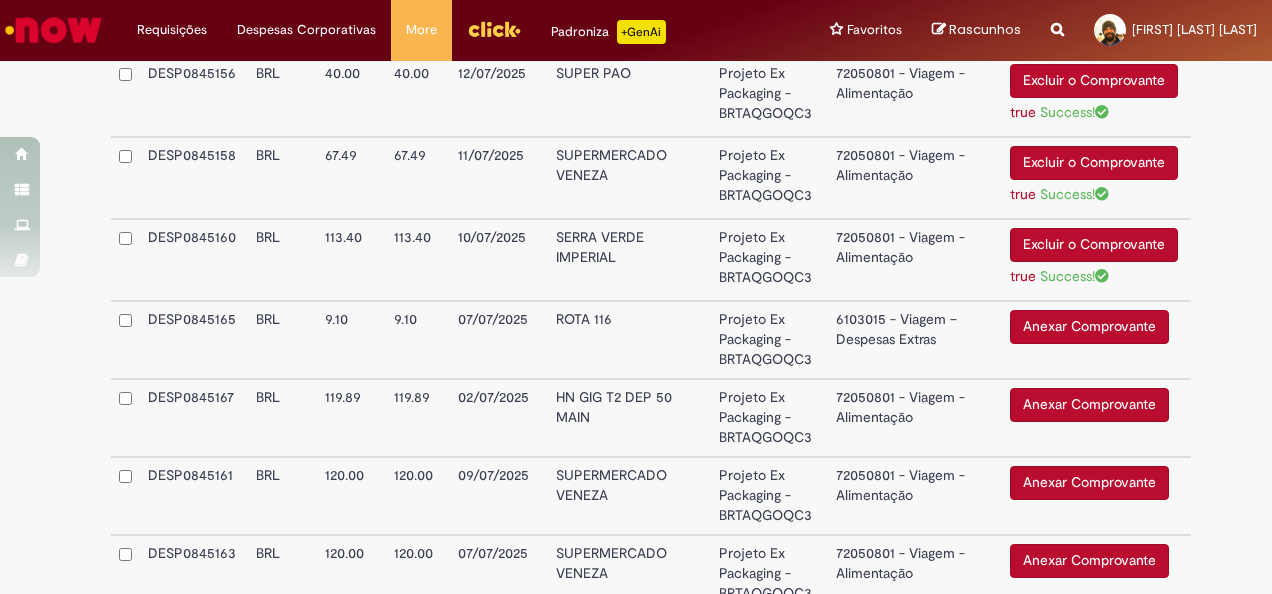 click on "Anexar Comprovante" at bounding box center [1089, 405] 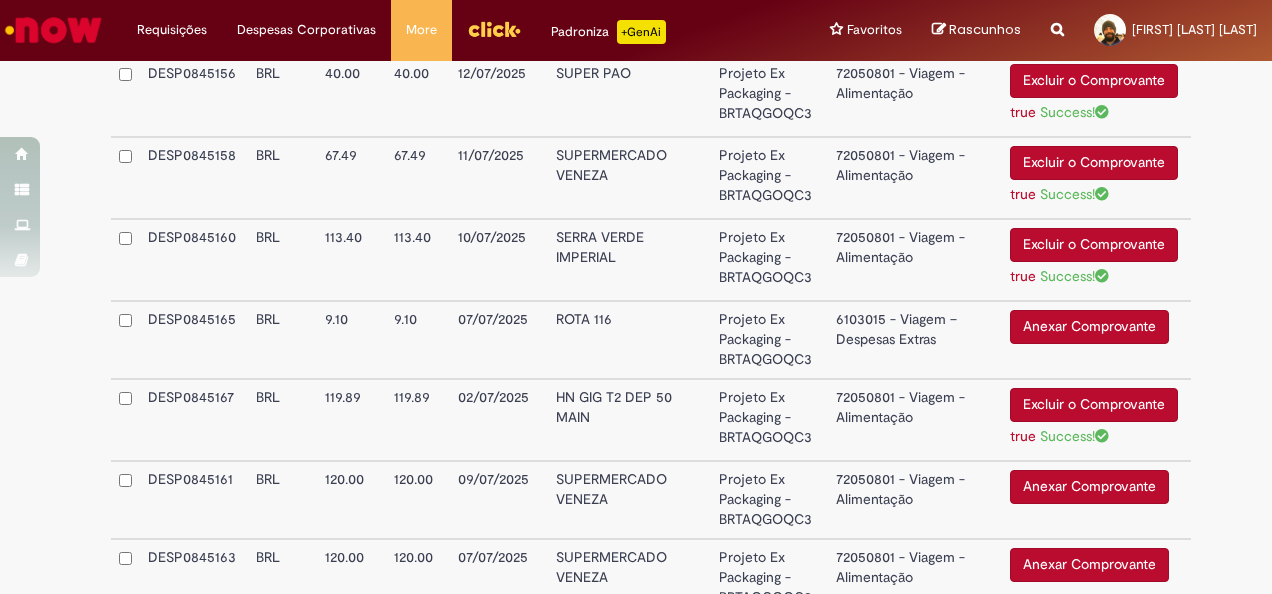 click on "Anexar Comprovante" at bounding box center (1089, 487) 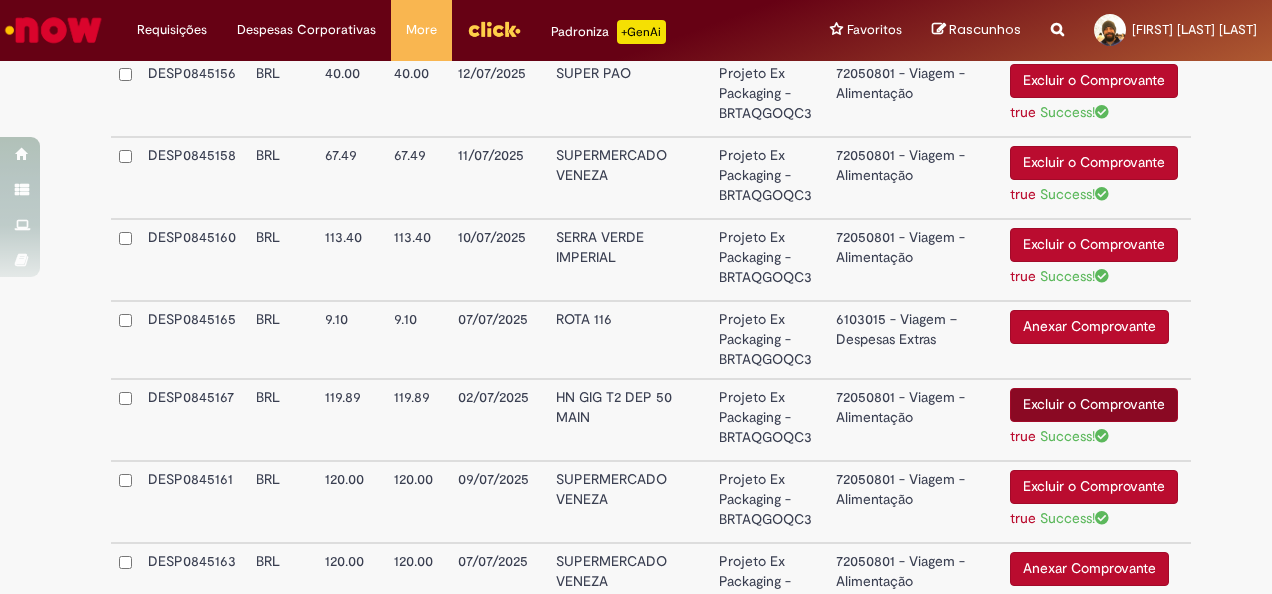 scroll, scrollTop: 3456, scrollLeft: 0, axis: vertical 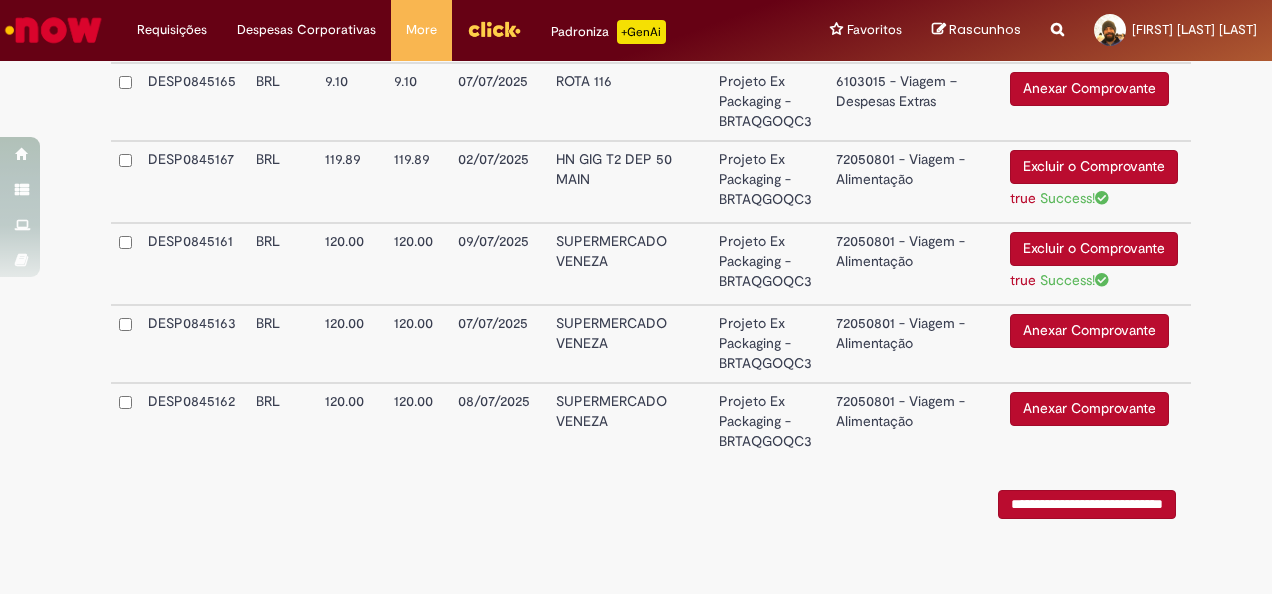 click on "Anexar Comprovante" at bounding box center (1089, 331) 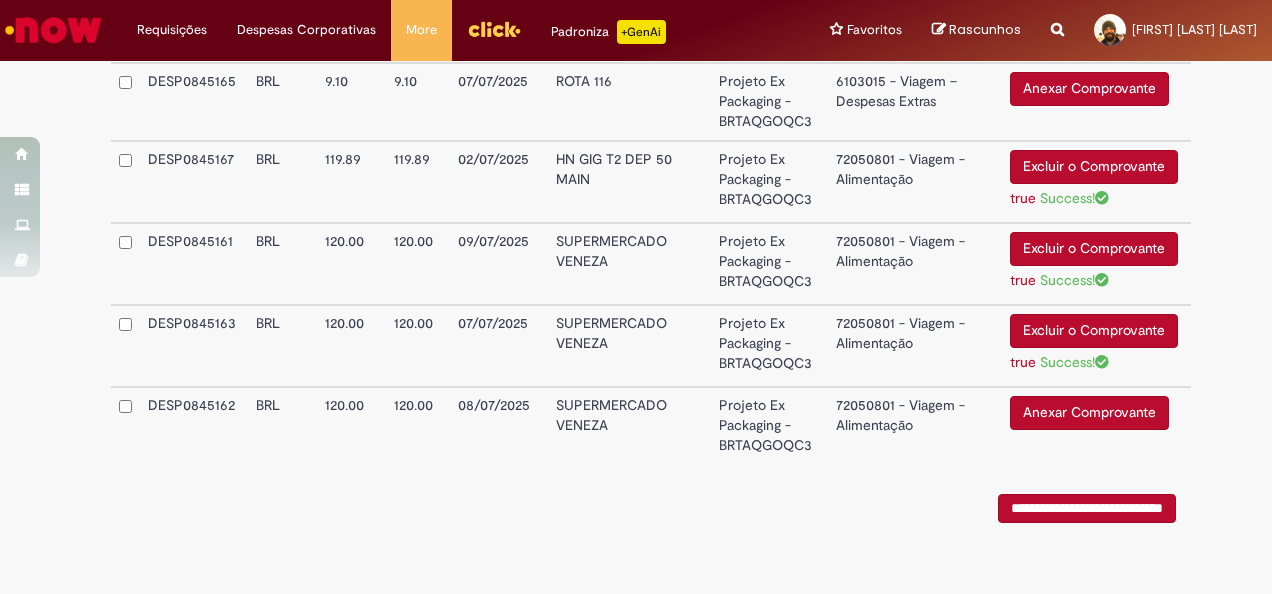 click on "Anexar Comprovante" at bounding box center [1089, 413] 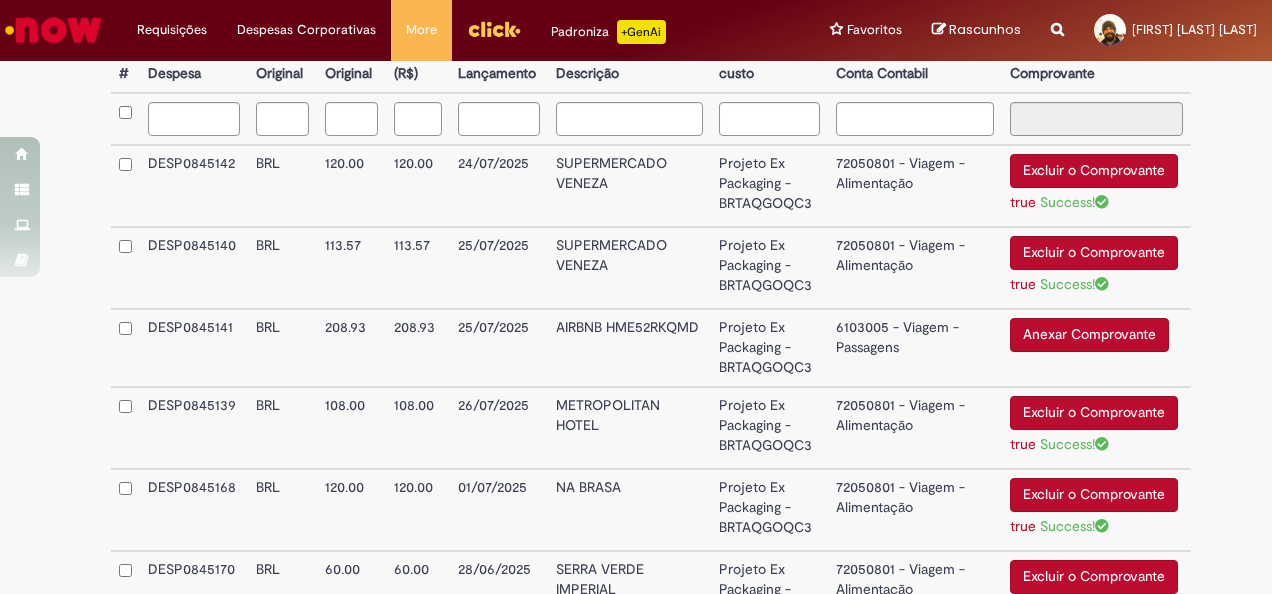 scroll, scrollTop: 610, scrollLeft: 0, axis: vertical 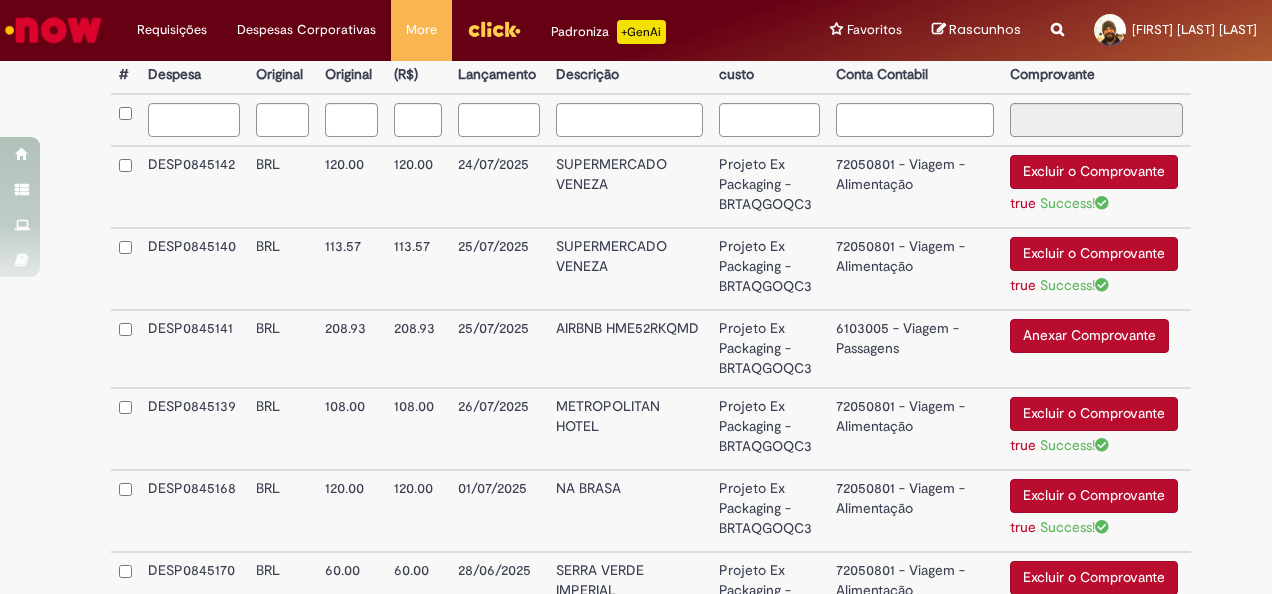 click on "Anexar Comprovante" at bounding box center (1089, 336) 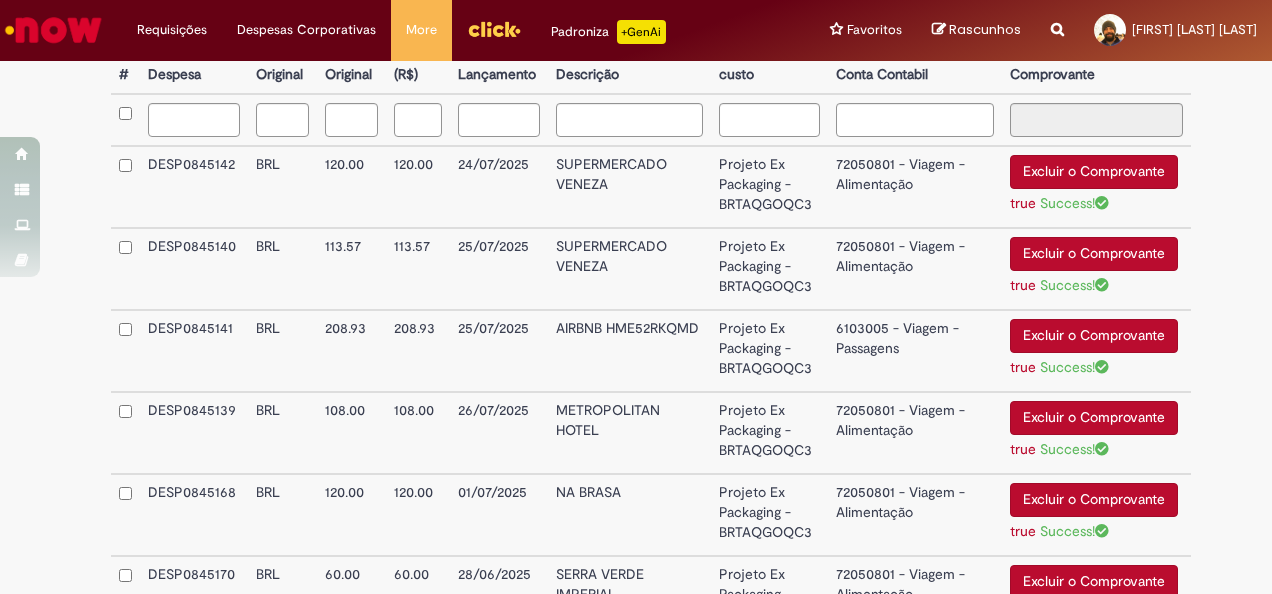 click on "6103005 - Viagem - Passagens" at bounding box center [915, 351] 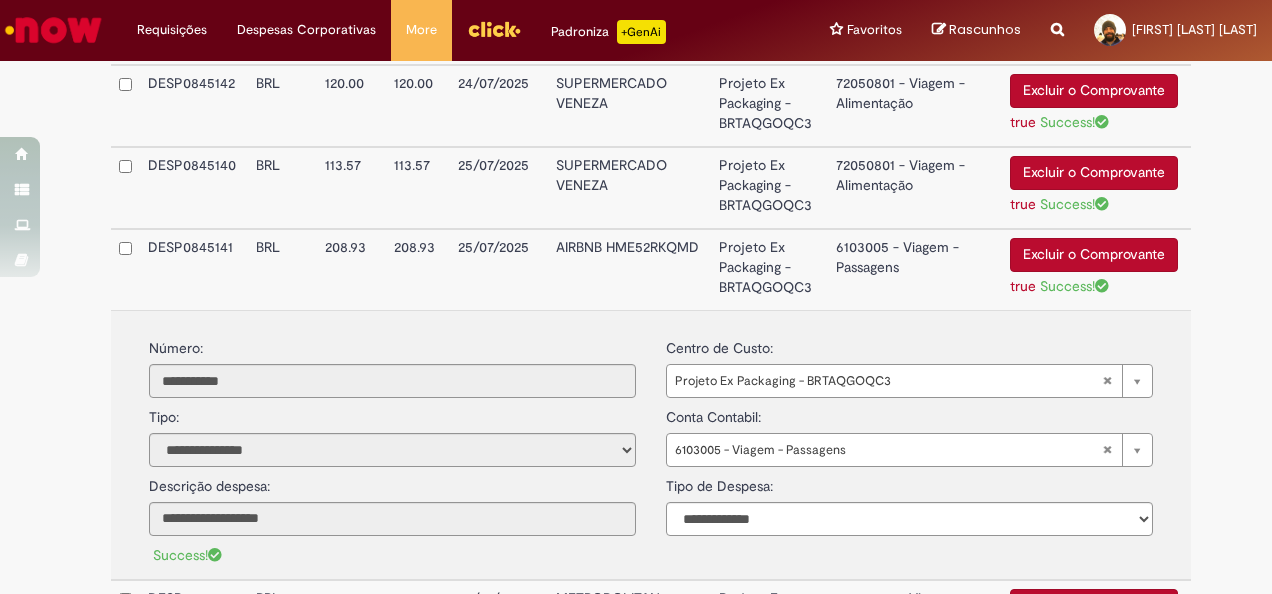 scroll, scrollTop: 692, scrollLeft: 0, axis: vertical 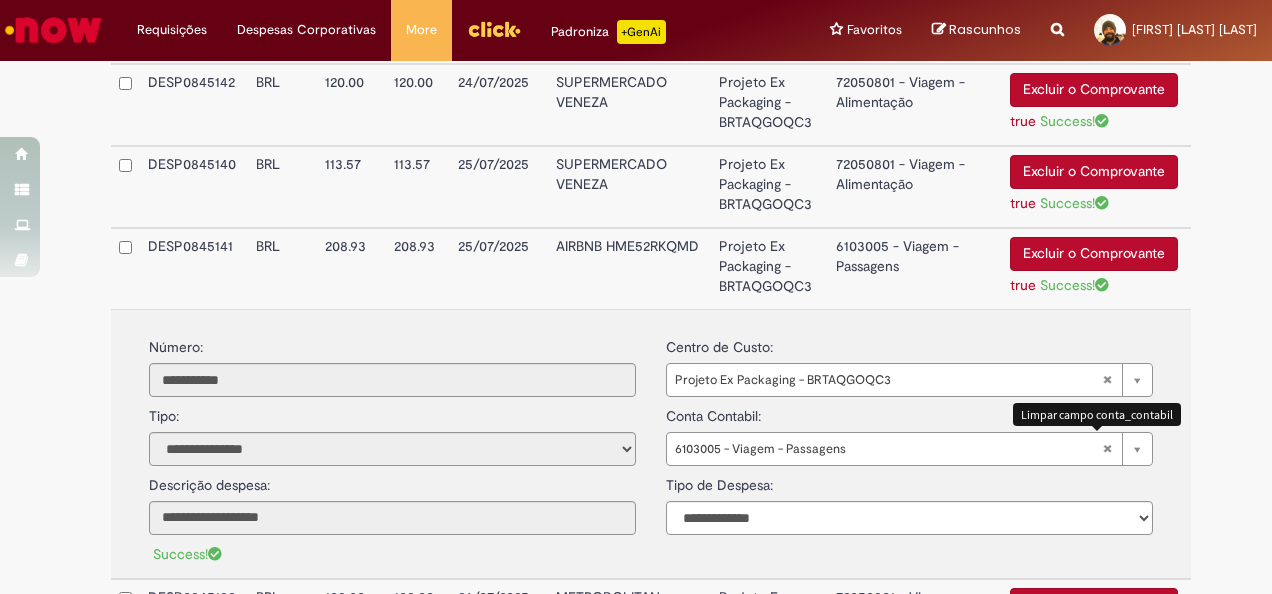 click on "6103005 - Viagem - Passagens" at bounding box center [909, 449] 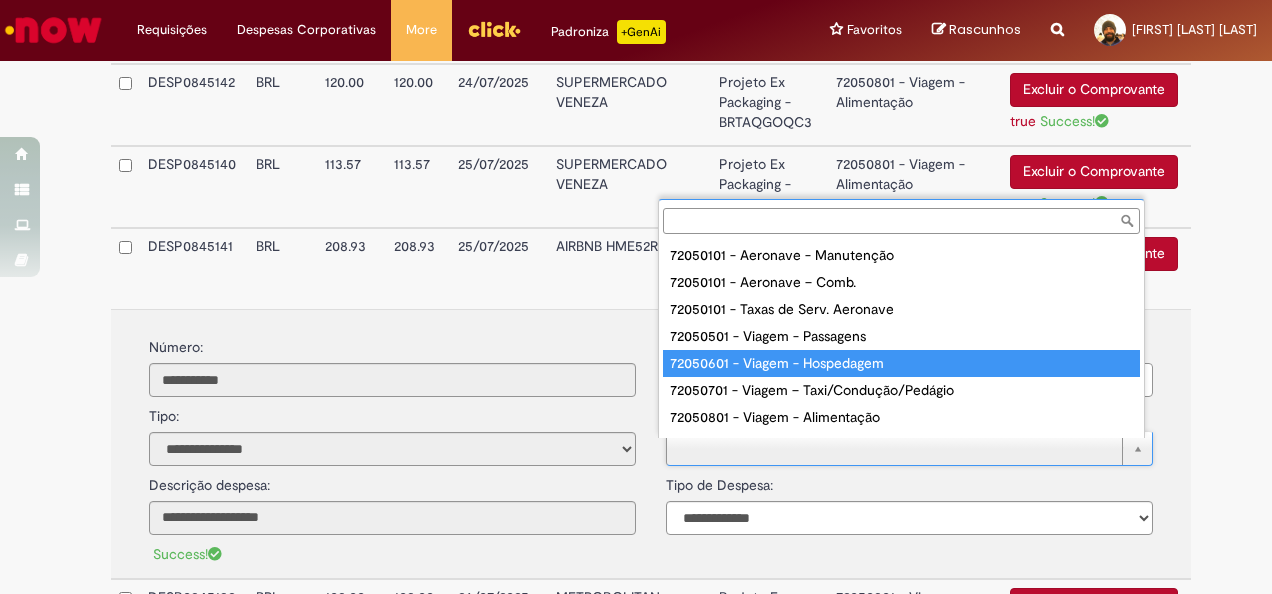 type on "**********" 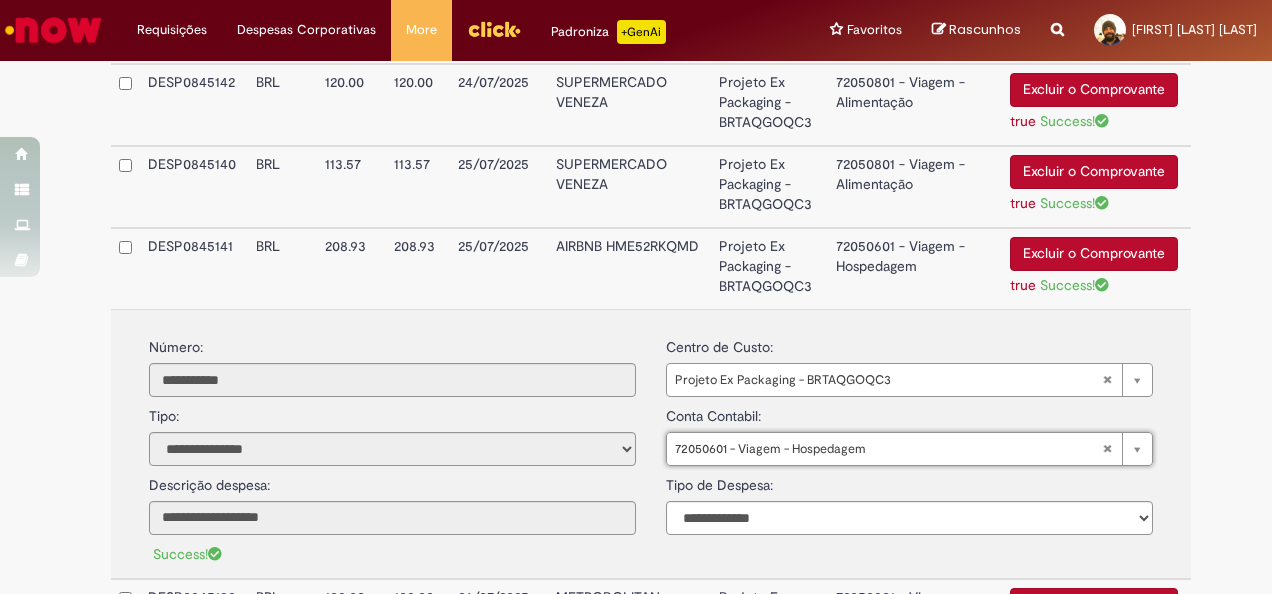 click on "**********" at bounding box center [909, 362] 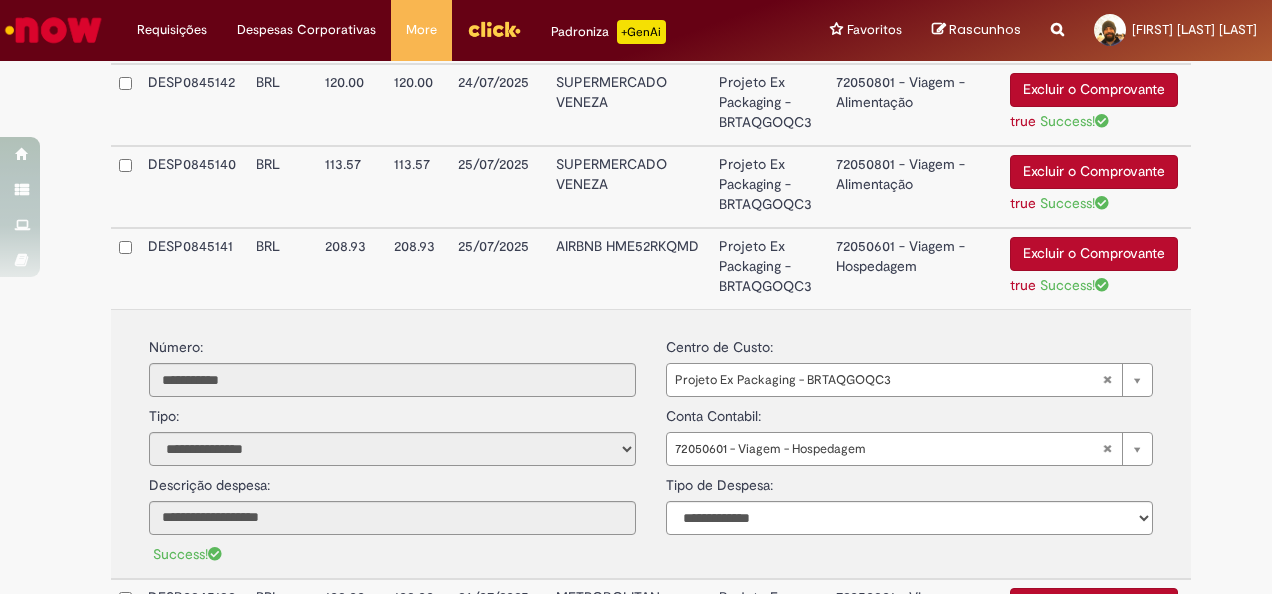click on "72050601 -  Viagem  -  Hospedagem" at bounding box center (915, 268) 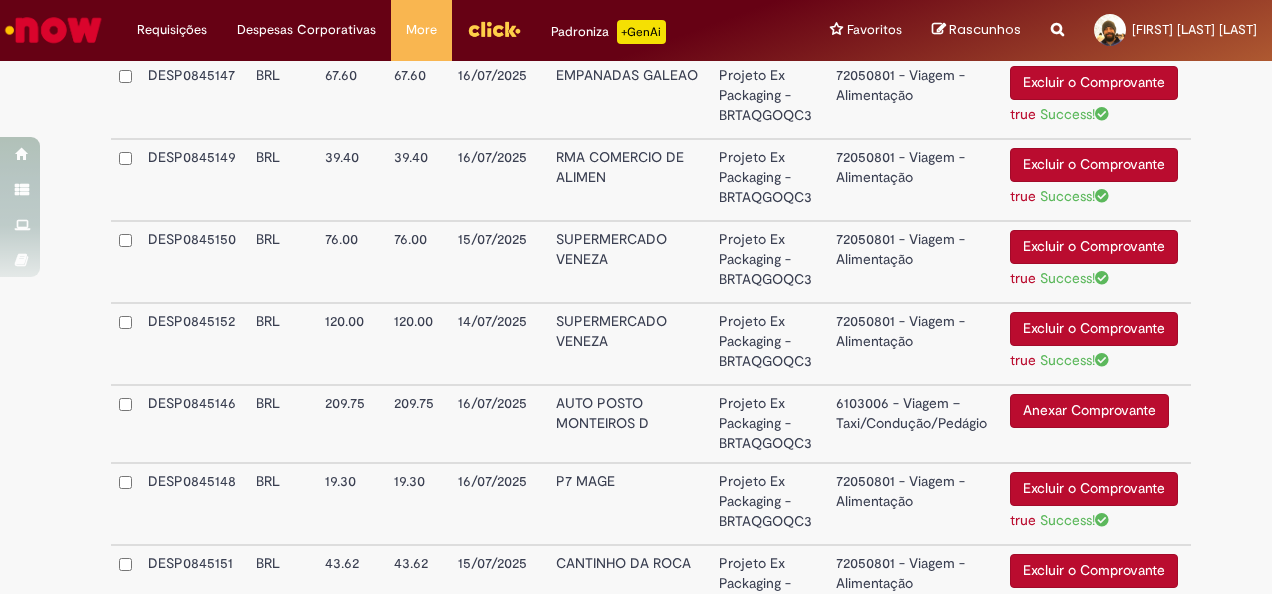 scroll, scrollTop: 1520, scrollLeft: 0, axis: vertical 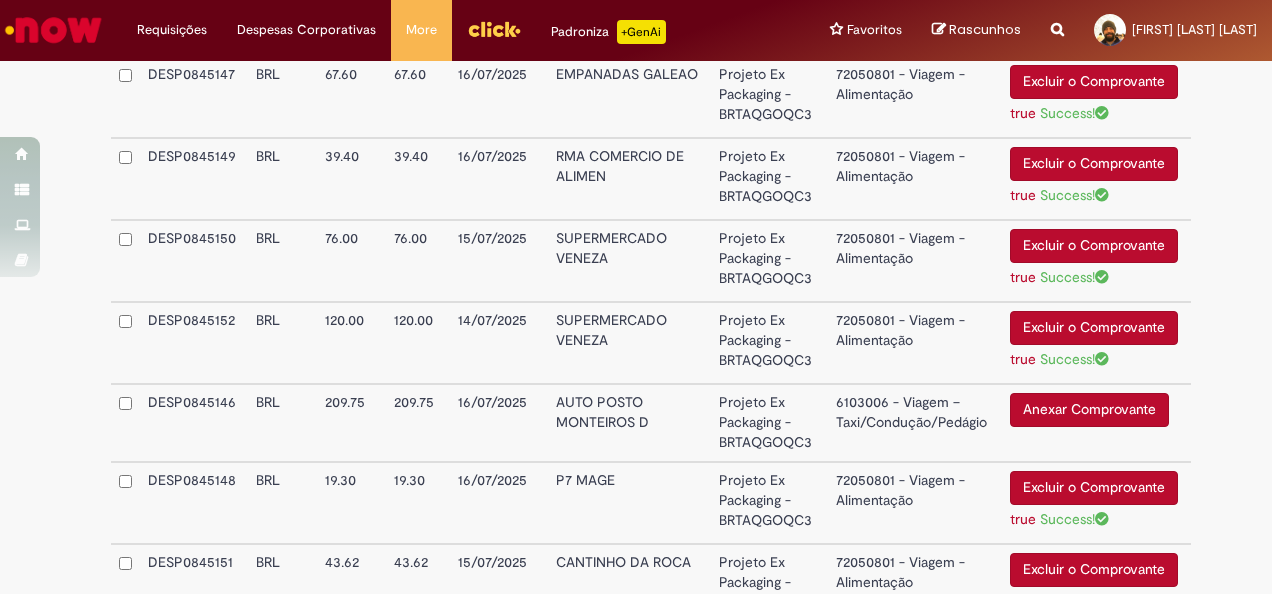 click on "Anexar Comprovante" at bounding box center [1089, 410] 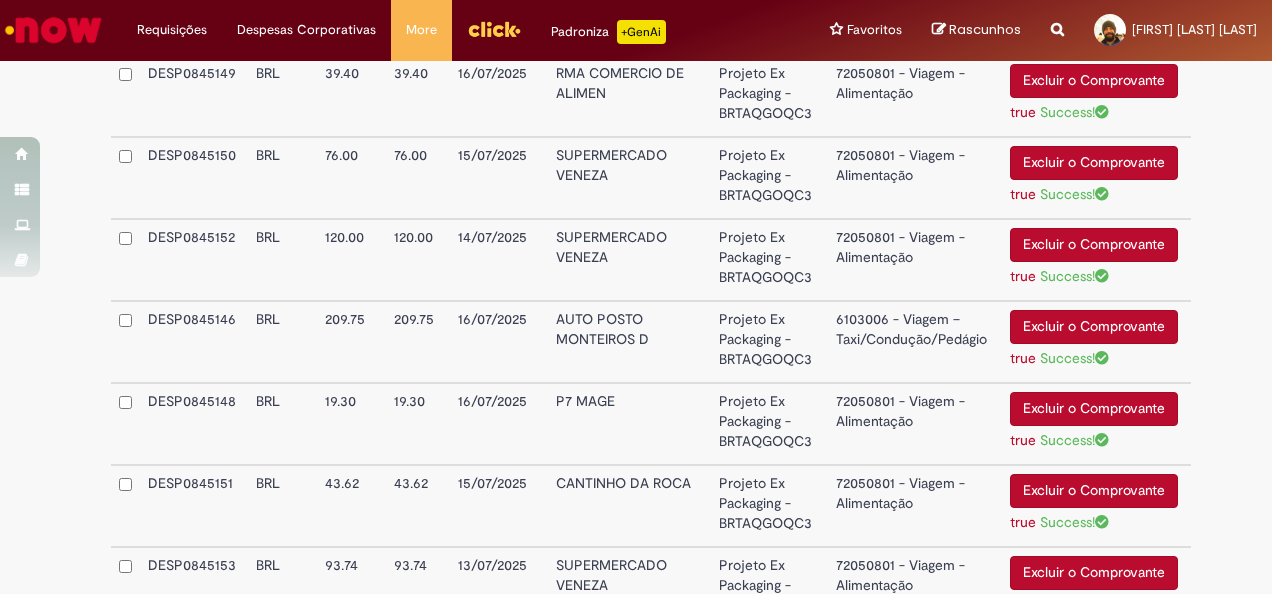 scroll, scrollTop: 1604, scrollLeft: 0, axis: vertical 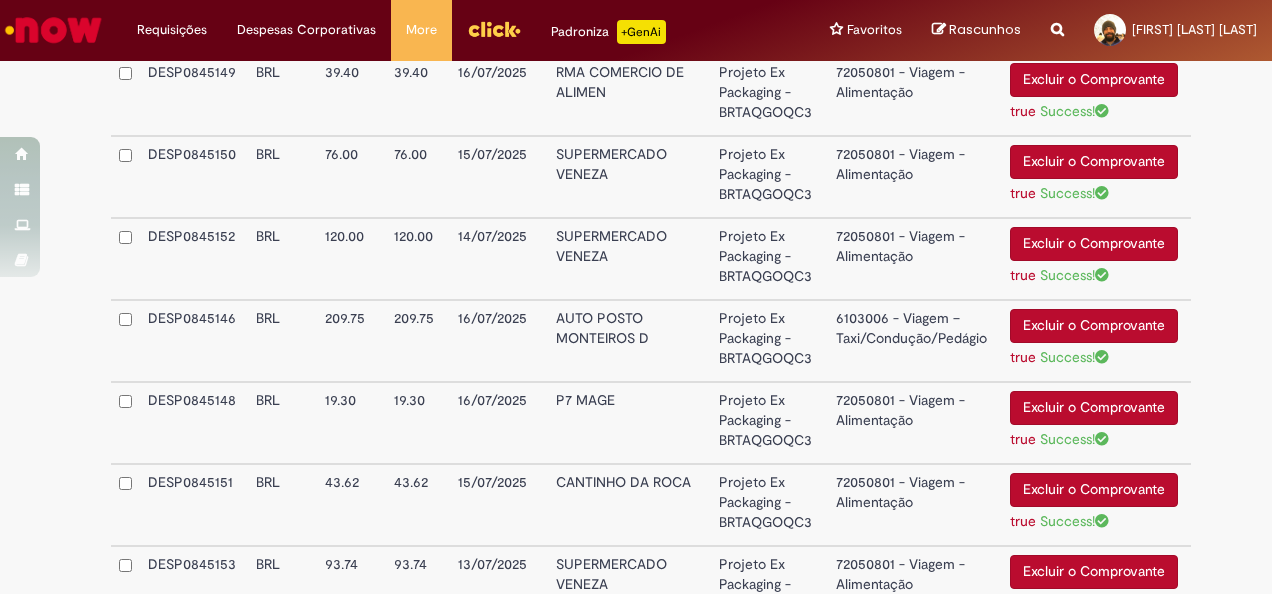 click on "6103006 - Viagem – Taxi/Condução/Pedágio" at bounding box center (915, 341) 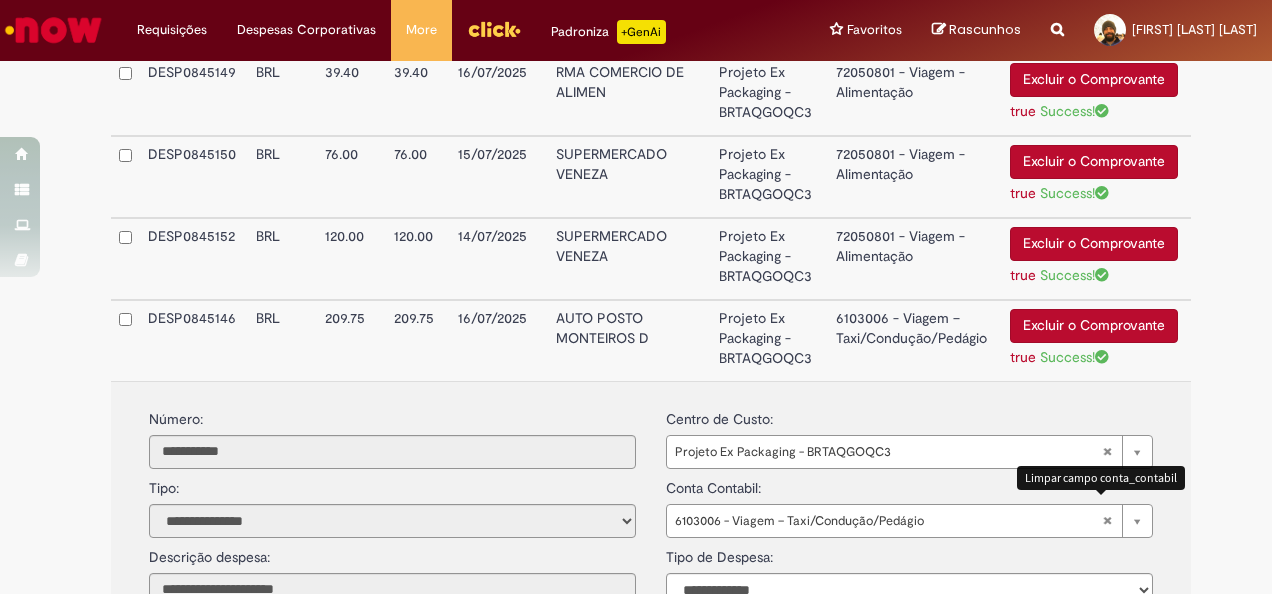 click on "6103006 - Viagem – Taxi/Condução/Pedágio" at bounding box center [909, 521] 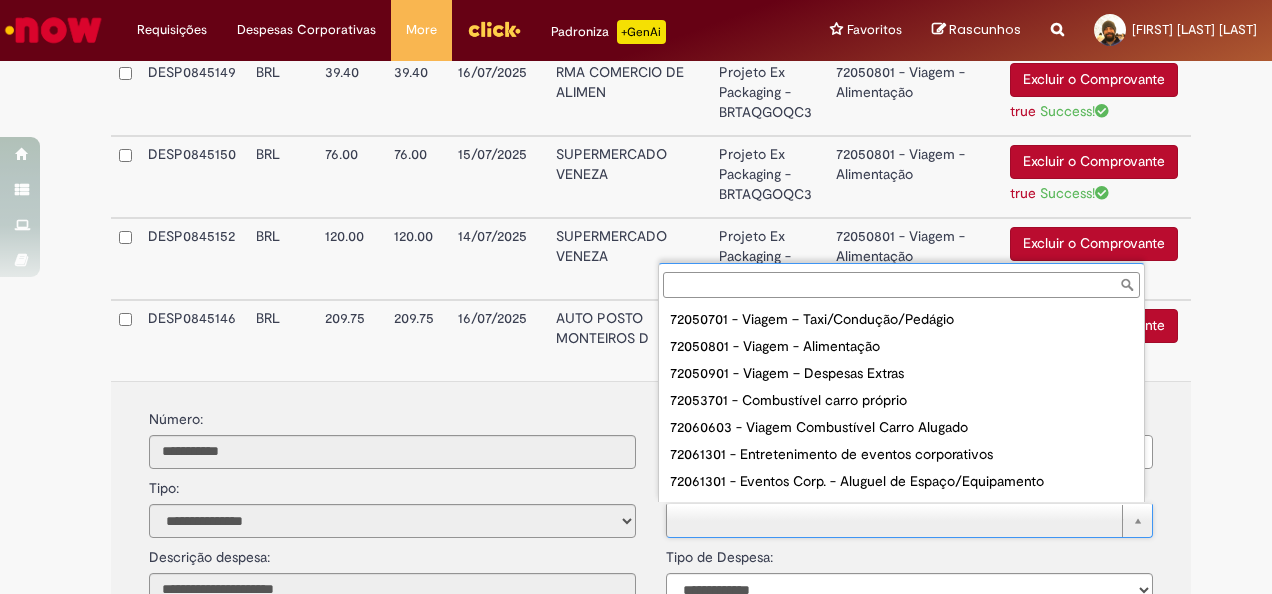 scroll, scrollTop: 137, scrollLeft: 0, axis: vertical 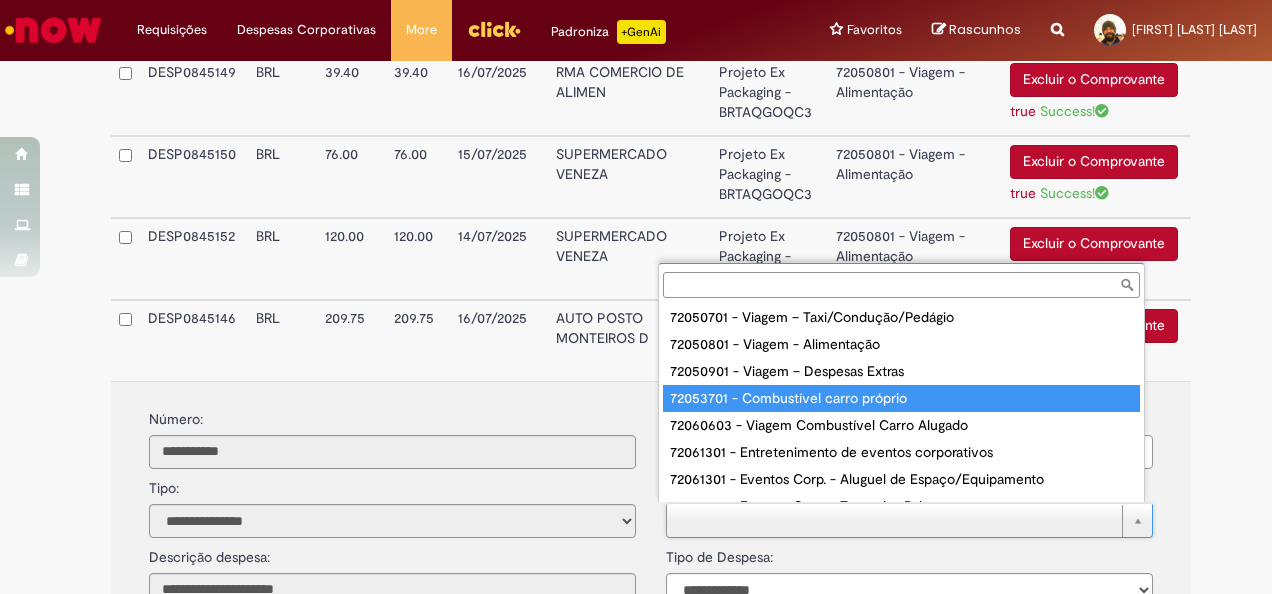 type on "**********" 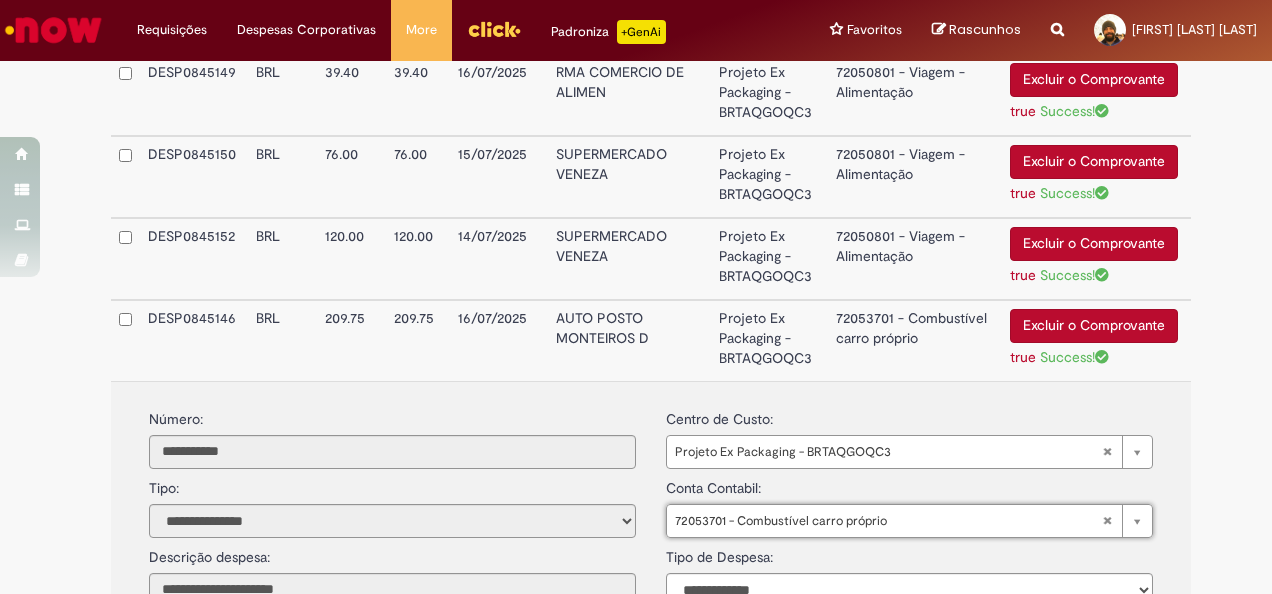 click on "72053701 - Combustível carro próprio" at bounding box center (915, 340) 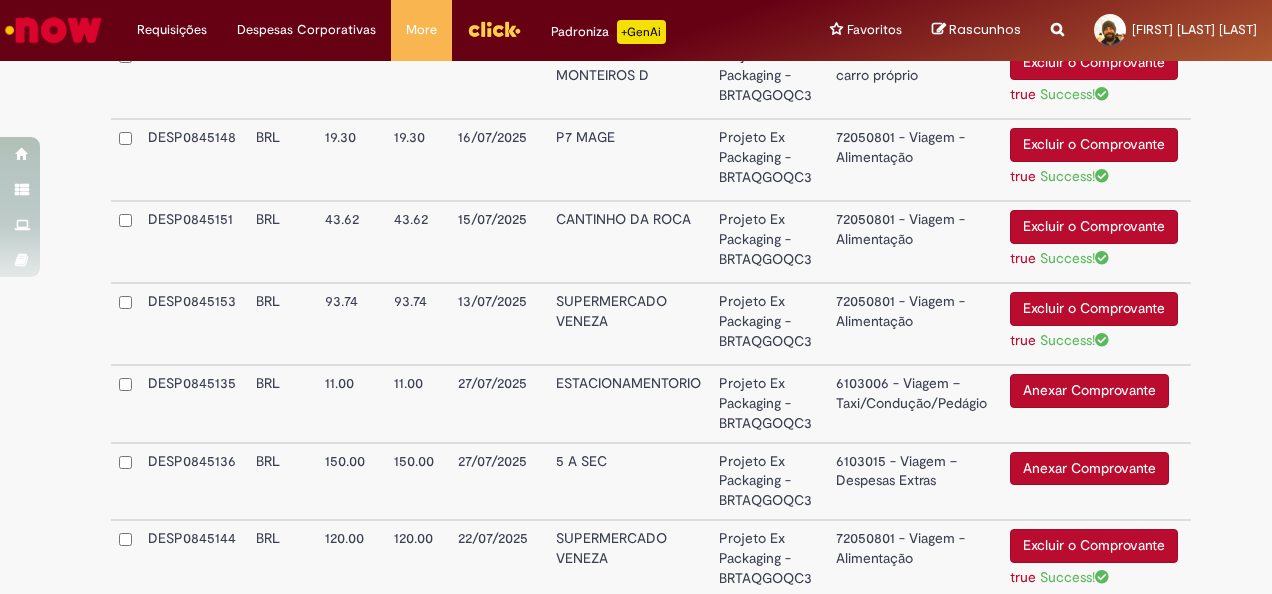 scroll, scrollTop: 1868, scrollLeft: 0, axis: vertical 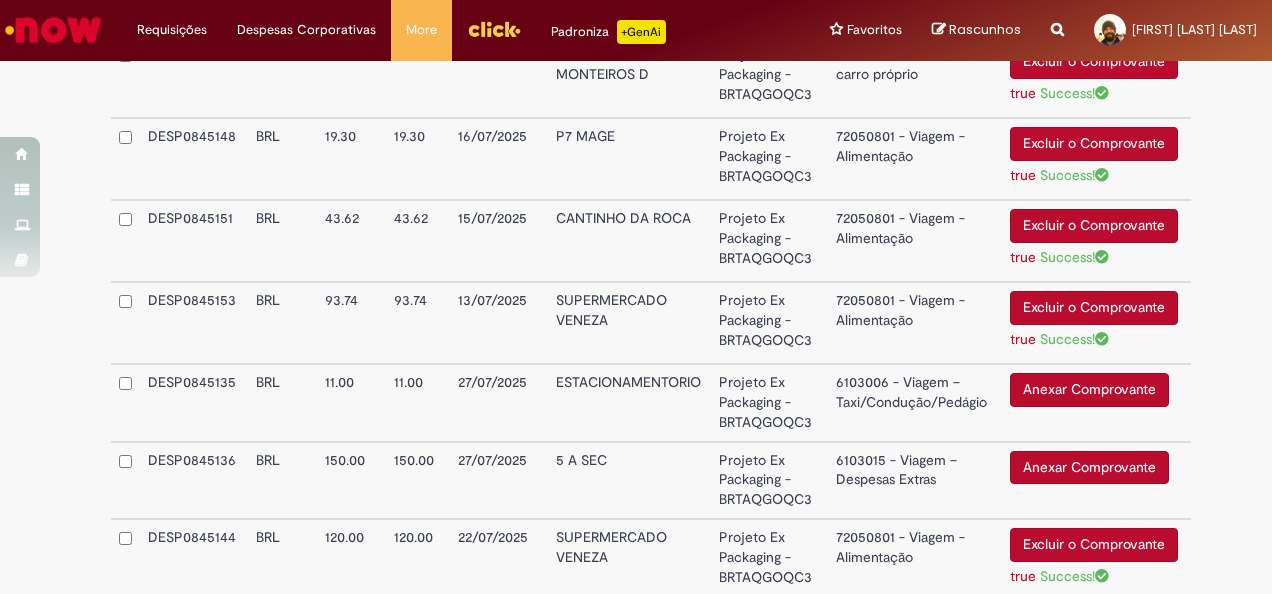 click on "Anexar Comprovante" at bounding box center (1089, 390) 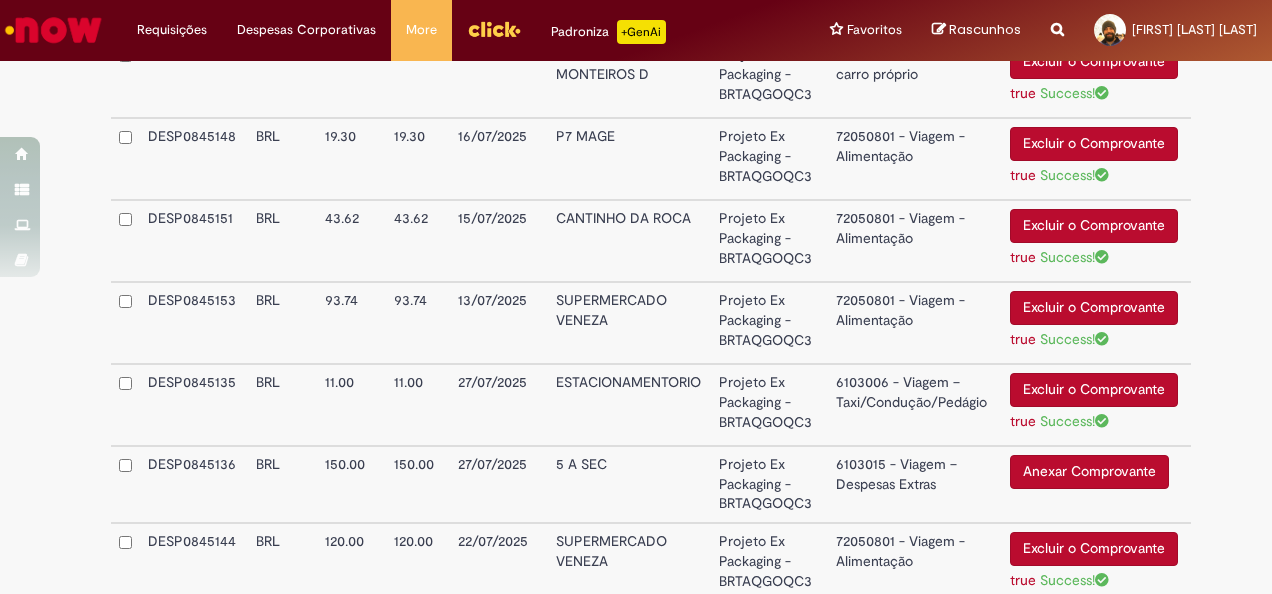 click on "6103006 - Viagem – Taxi/Condução/Pedágio" at bounding box center (915, 405) 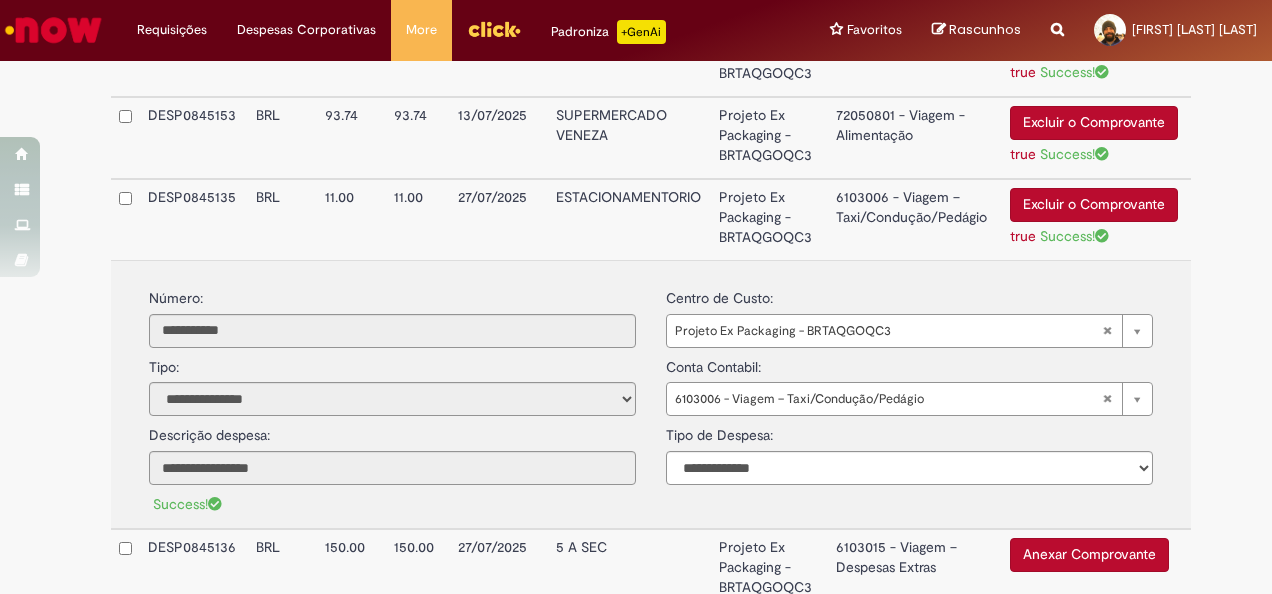 scroll, scrollTop: 2054, scrollLeft: 0, axis: vertical 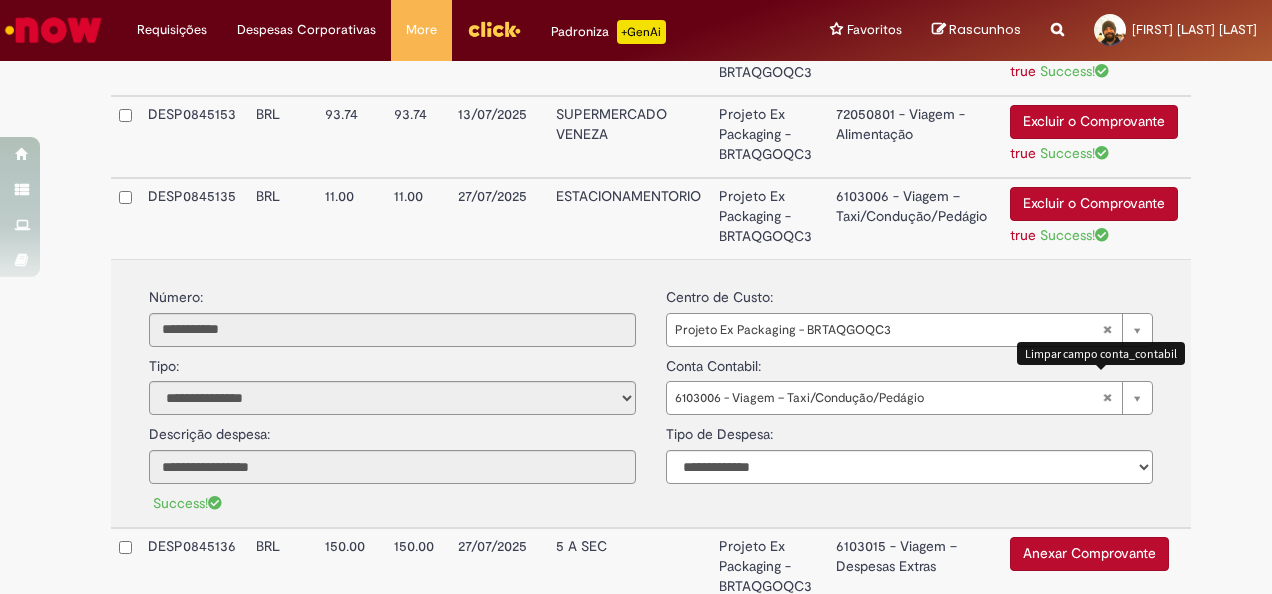 click on "6103006 - Viagem – Taxi/Condução/Pedágio" at bounding box center [909, 398] 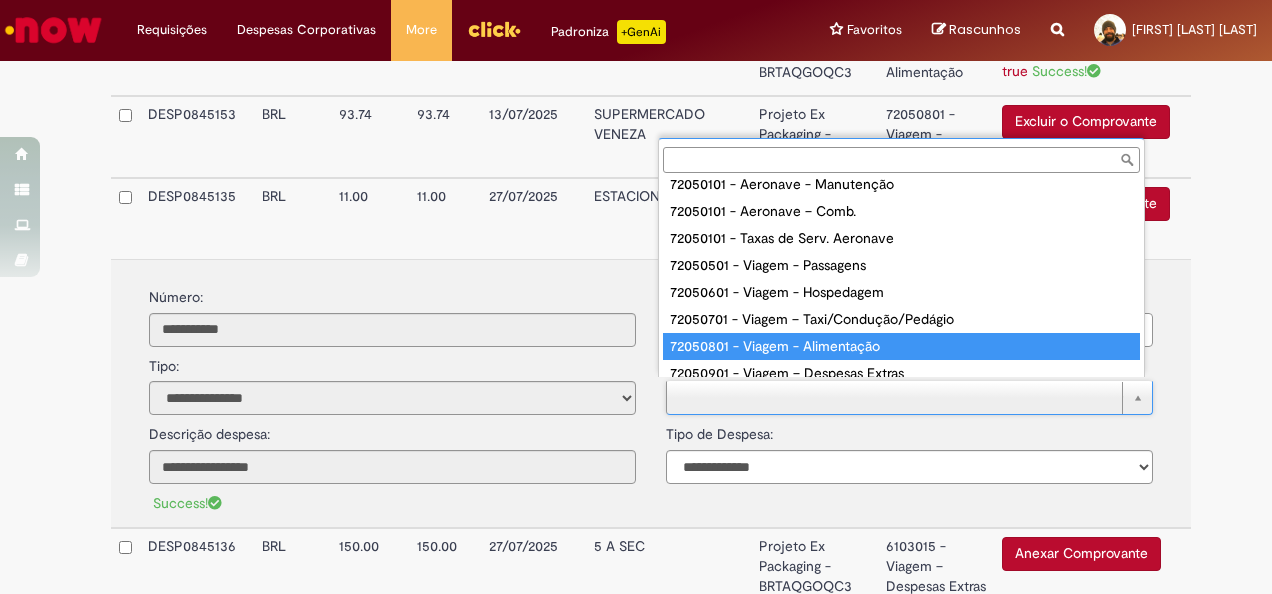 scroll, scrollTop: 0, scrollLeft: 0, axis: both 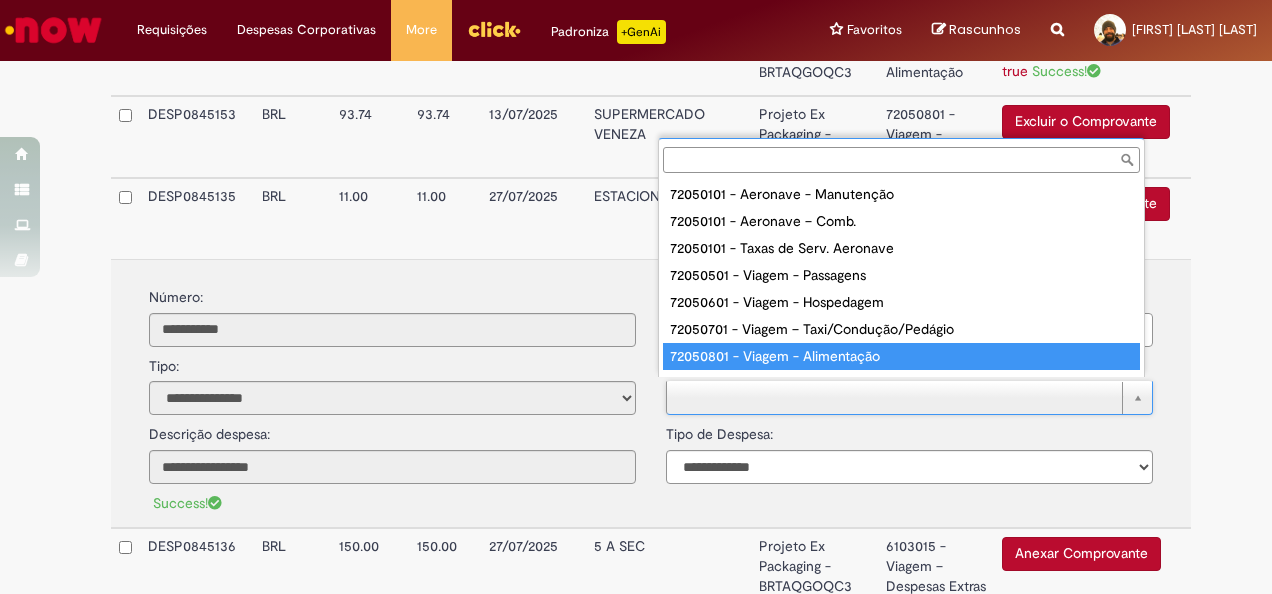 type on "**********" 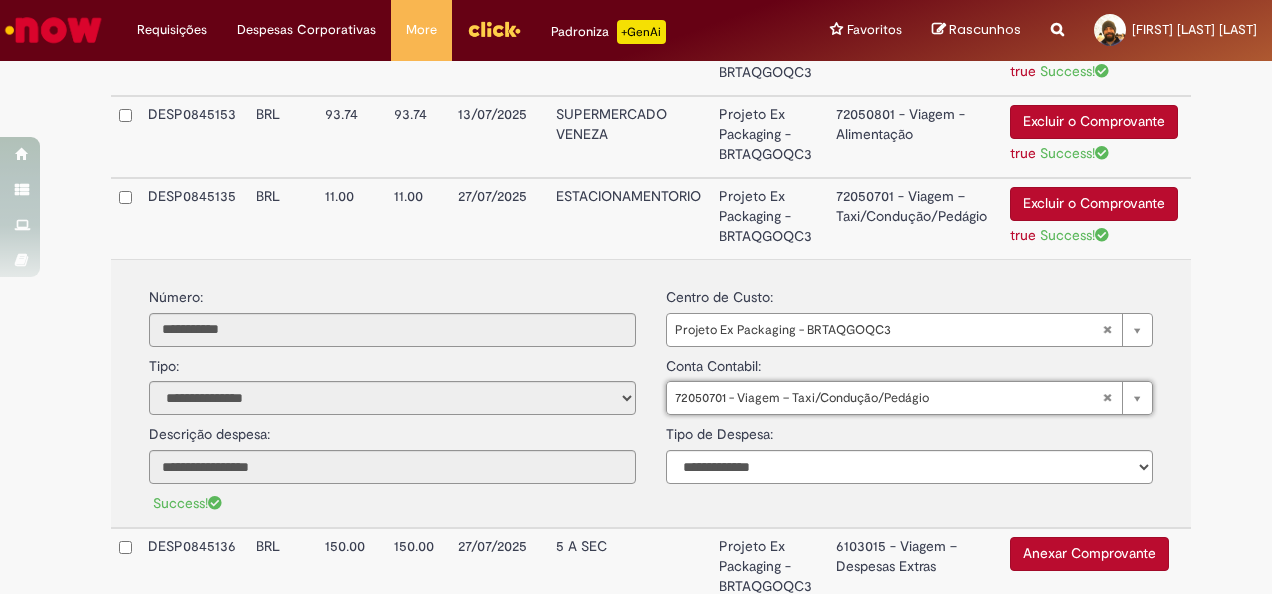click on "72050701 -  Viagem – Taxi/Condução/Pedágio" at bounding box center (915, 218) 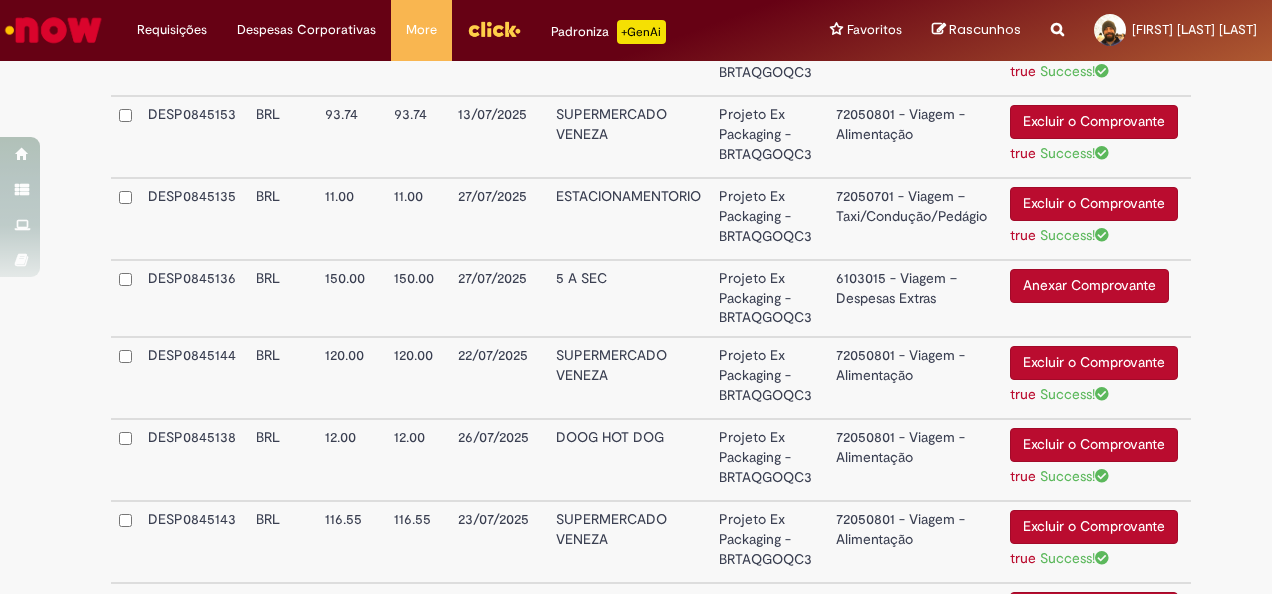 click on "Anexar Comprovante" at bounding box center [1089, 286] 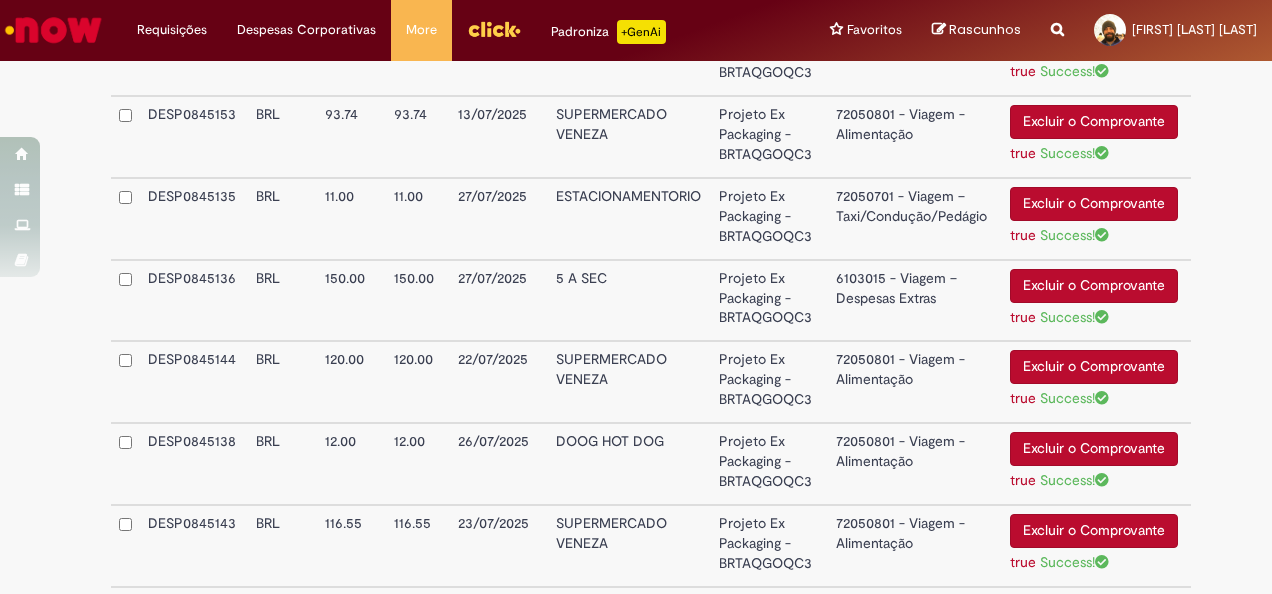 click on "6103015 - Viagem – Despesas Extras" at bounding box center (915, 301) 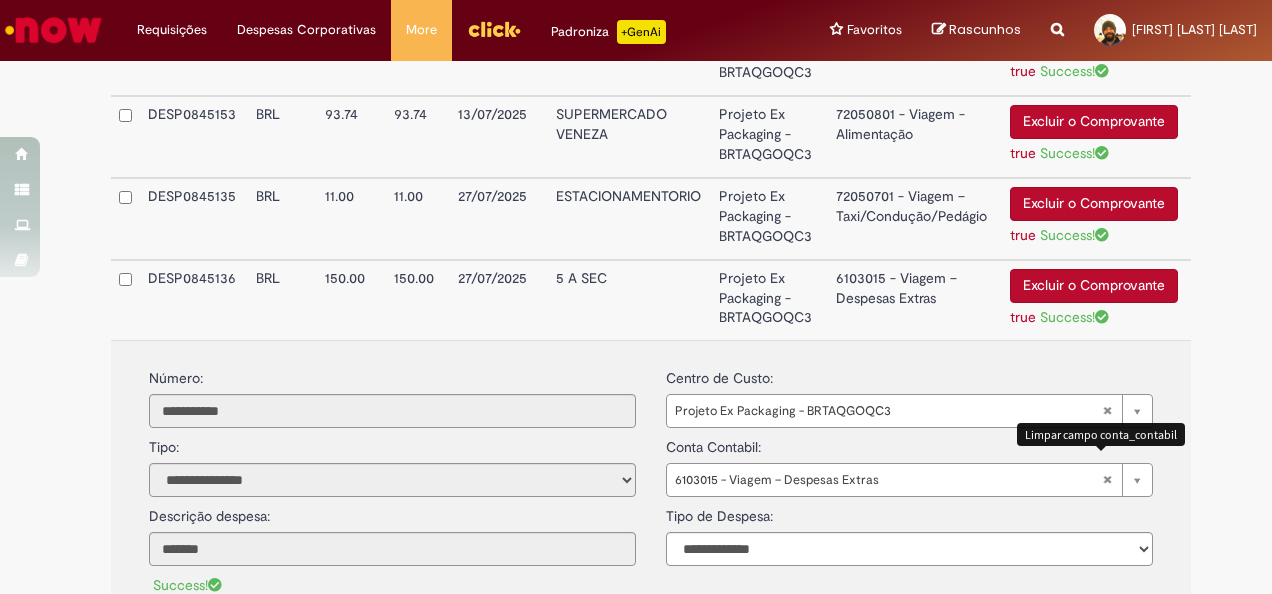 click on "6103015 - Viagem – Despesas Extras" at bounding box center (909, 480) 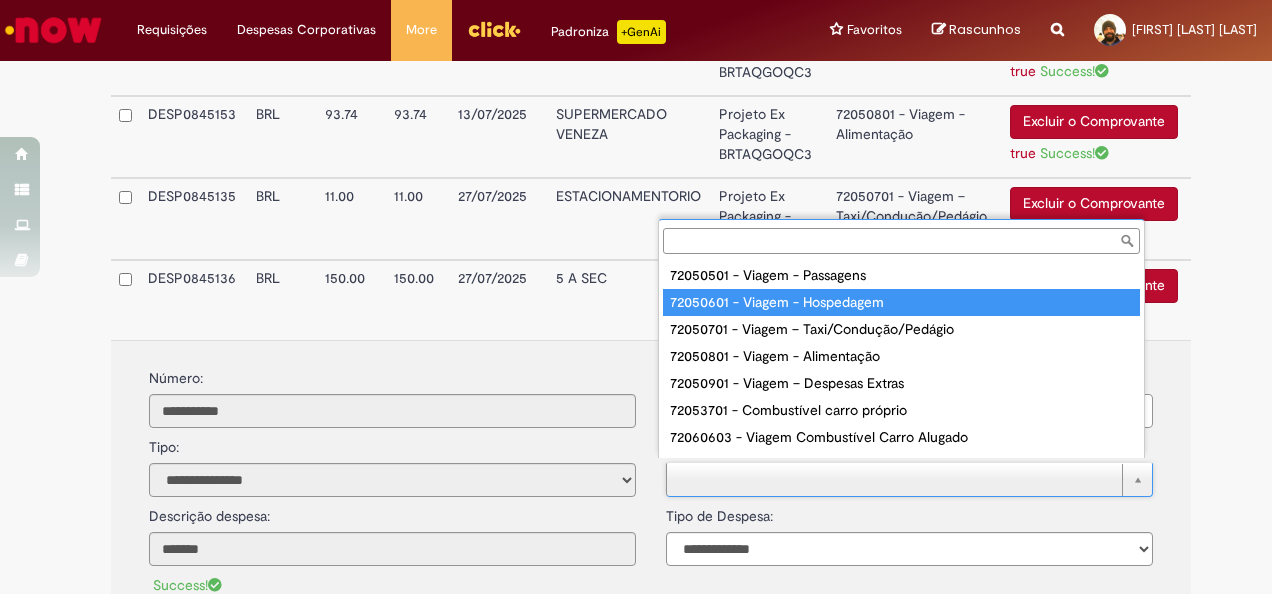 scroll, scrollTop: 83, scrollLeft: 0, axis: vertical 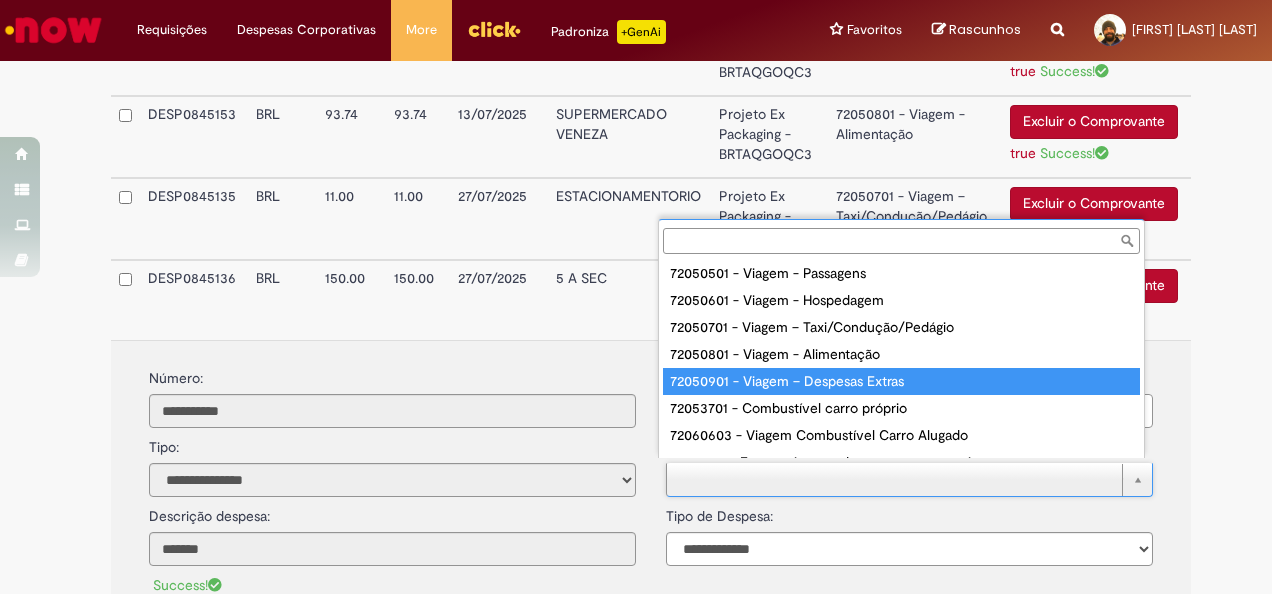type on "**********" 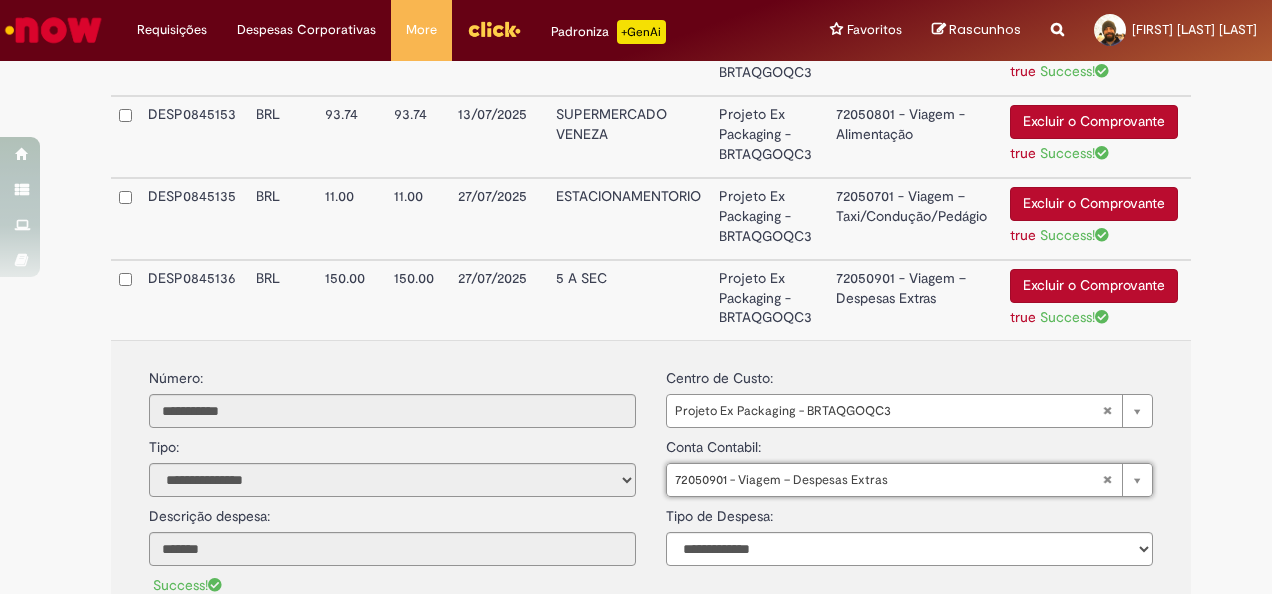 click on "72050901 -  Viagem – Despesas Extras" at bounding box center (915, 300) 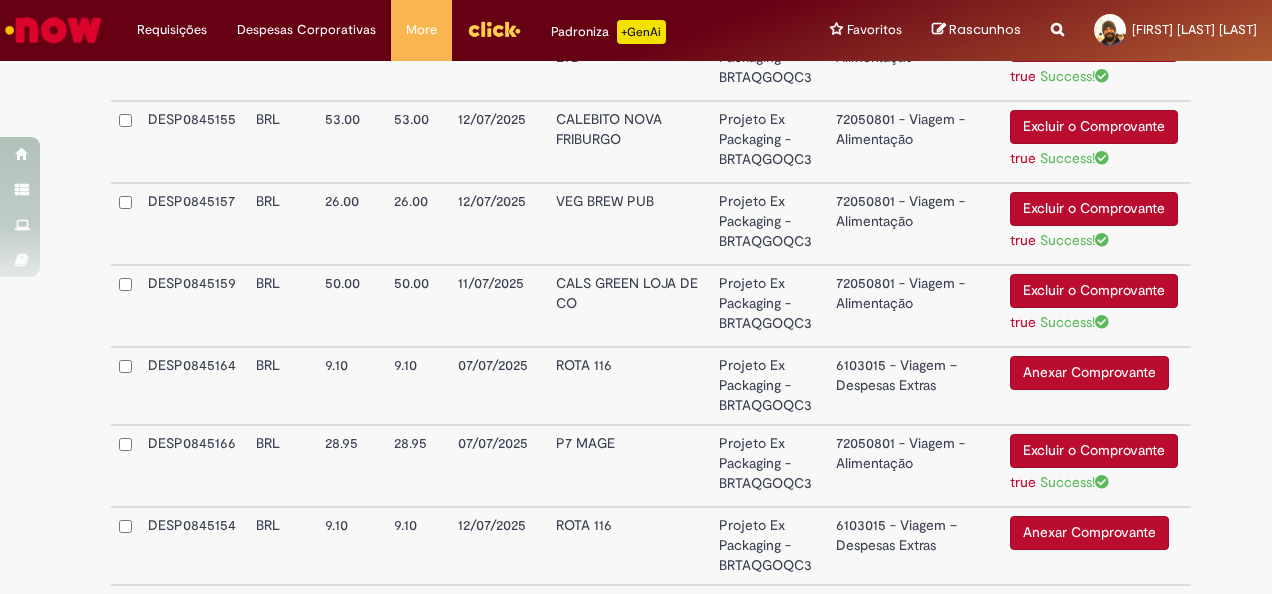 scroll, scrollTop: 2707, scrollLeft: 0, axis: vertical 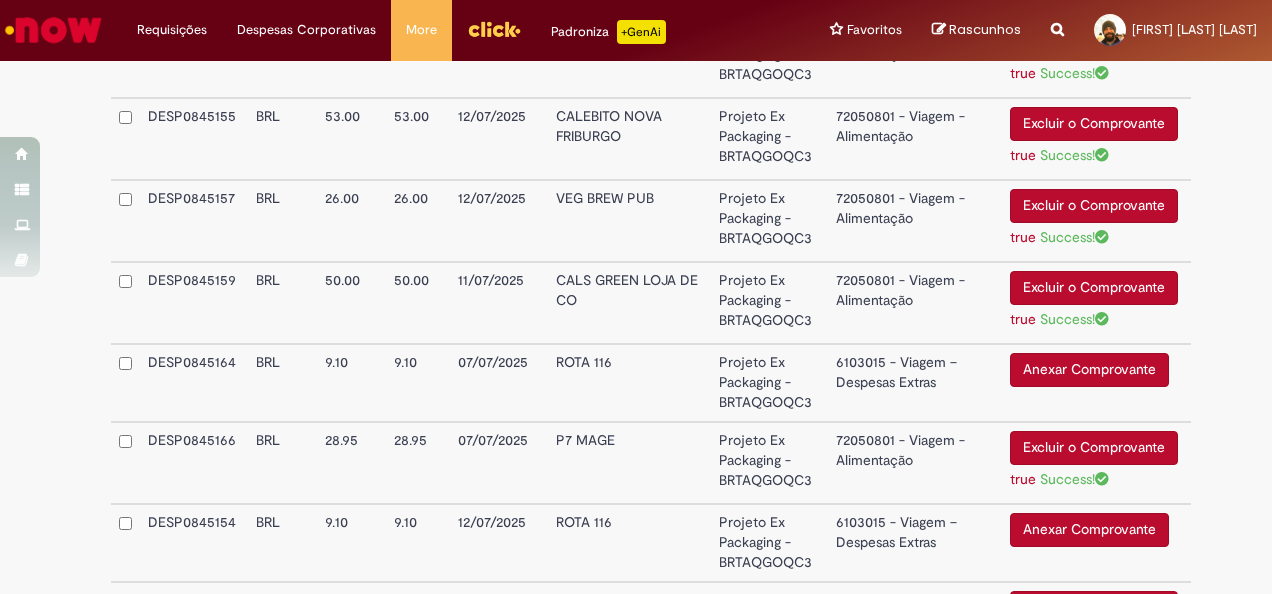 click on "Anexar Comprovante" at bounding box center (1089, 370) 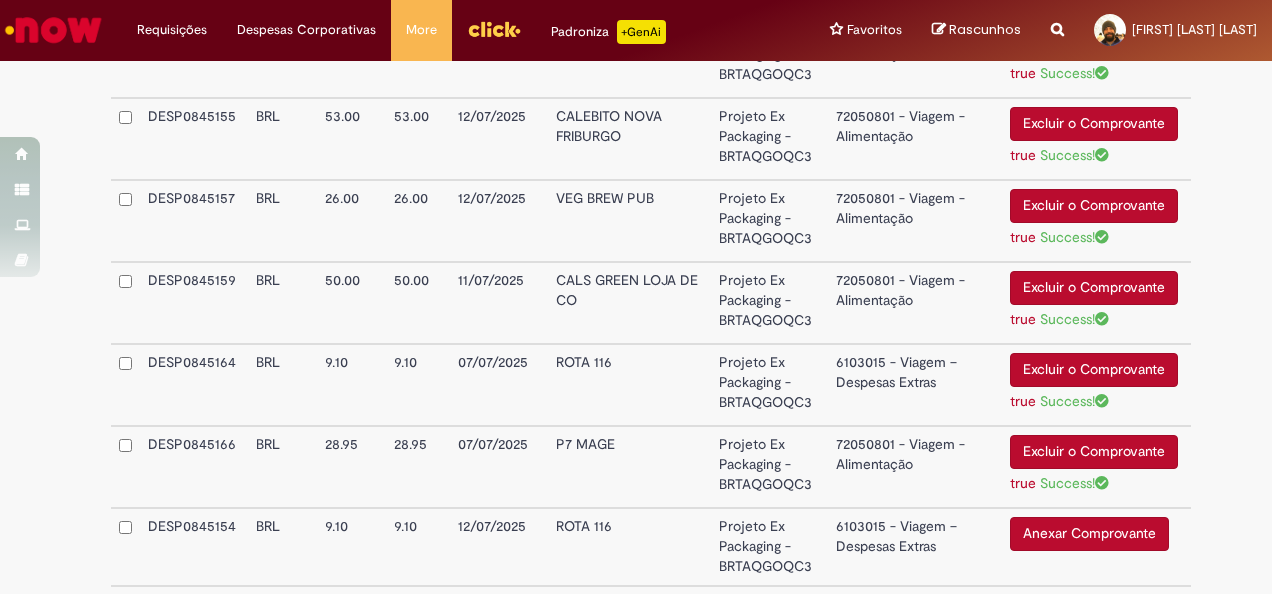 click on "6103015 - Viagem – Despesas Extras" at bounding box center [915, 385] 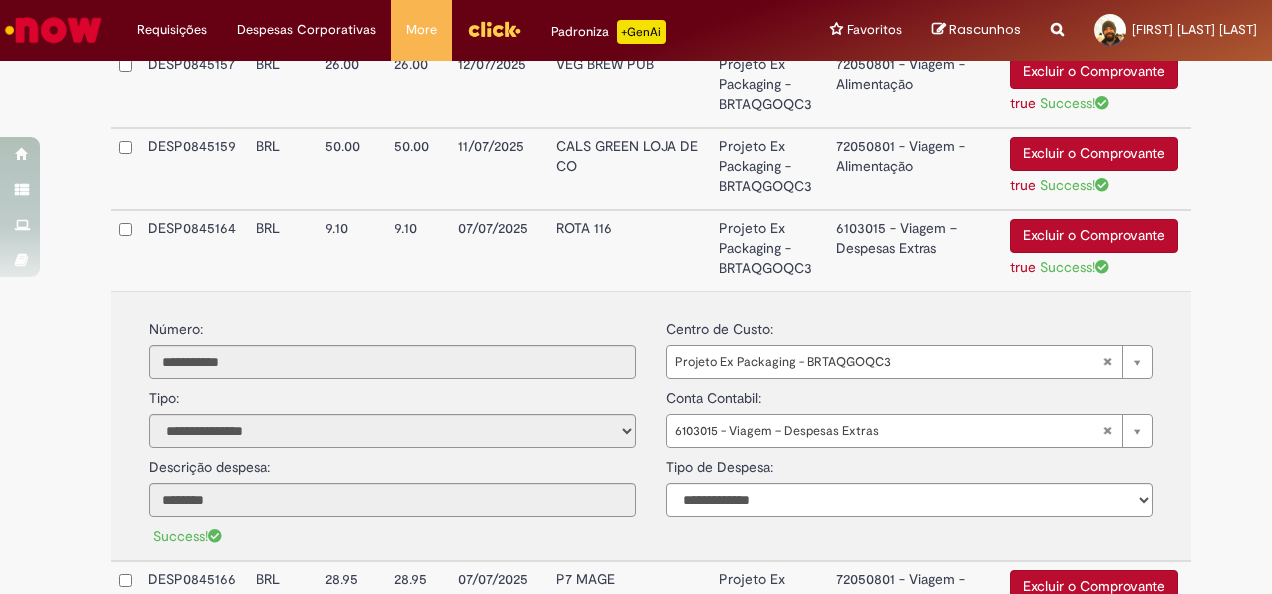 scroll, scrollTop: 2857, scrollLeft: 0, axis: vertical 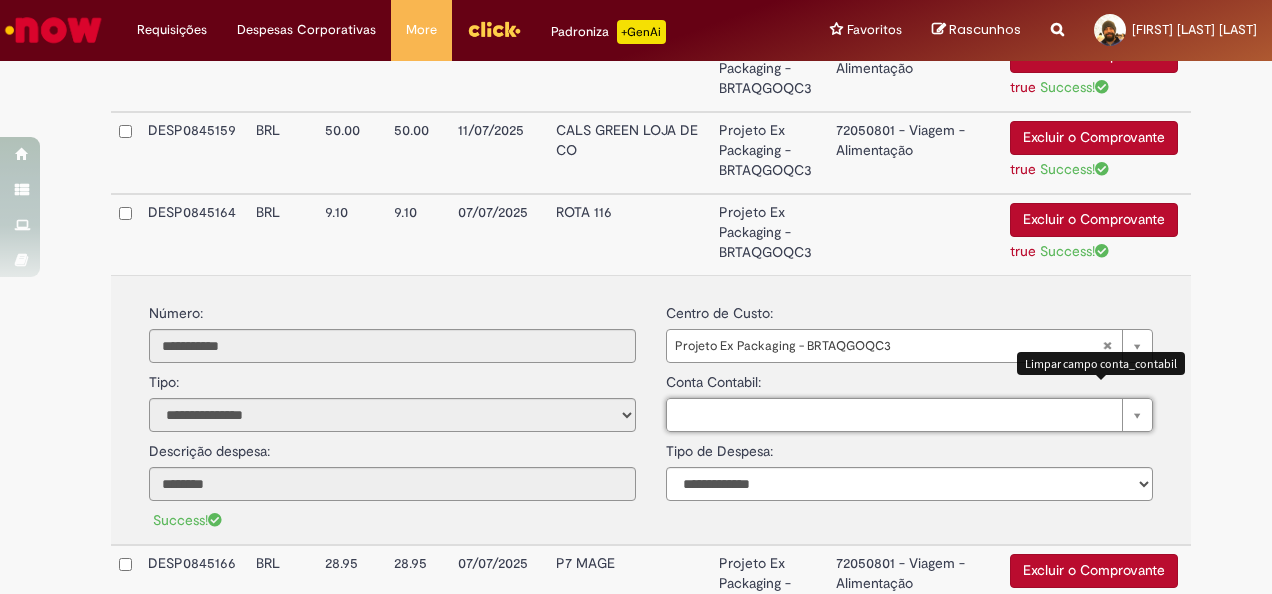 click on "Pesquisar usando lista" at bounding box center [909, 415] 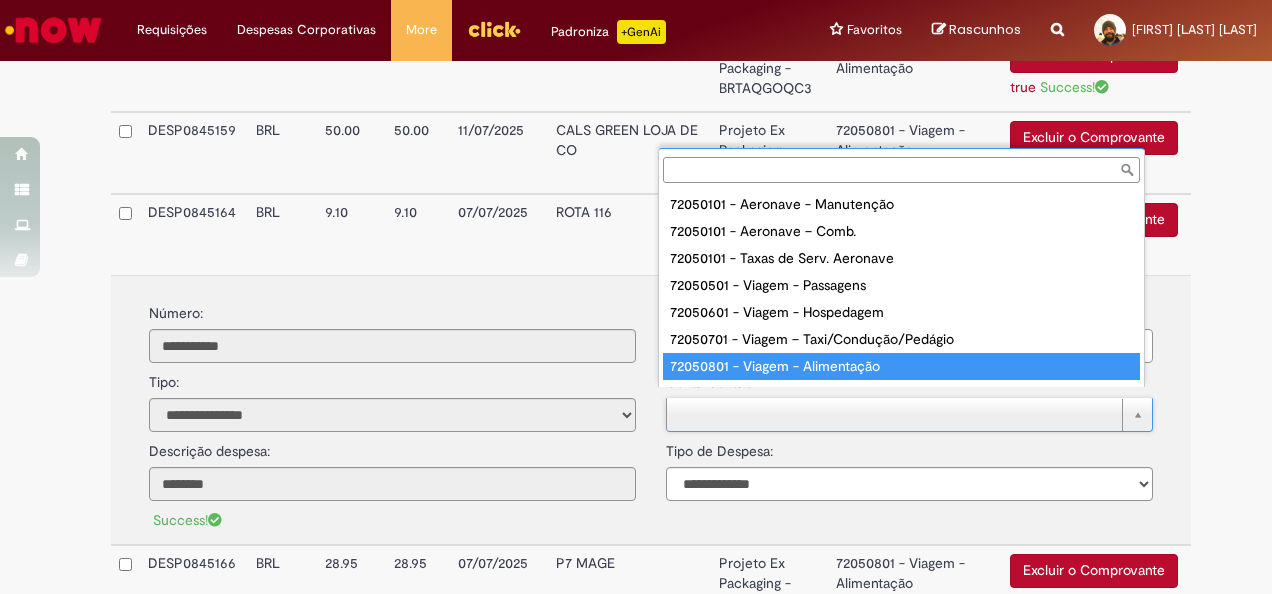 scroll, scrollTop: 16, scrollLeft: 0, axis: vertical 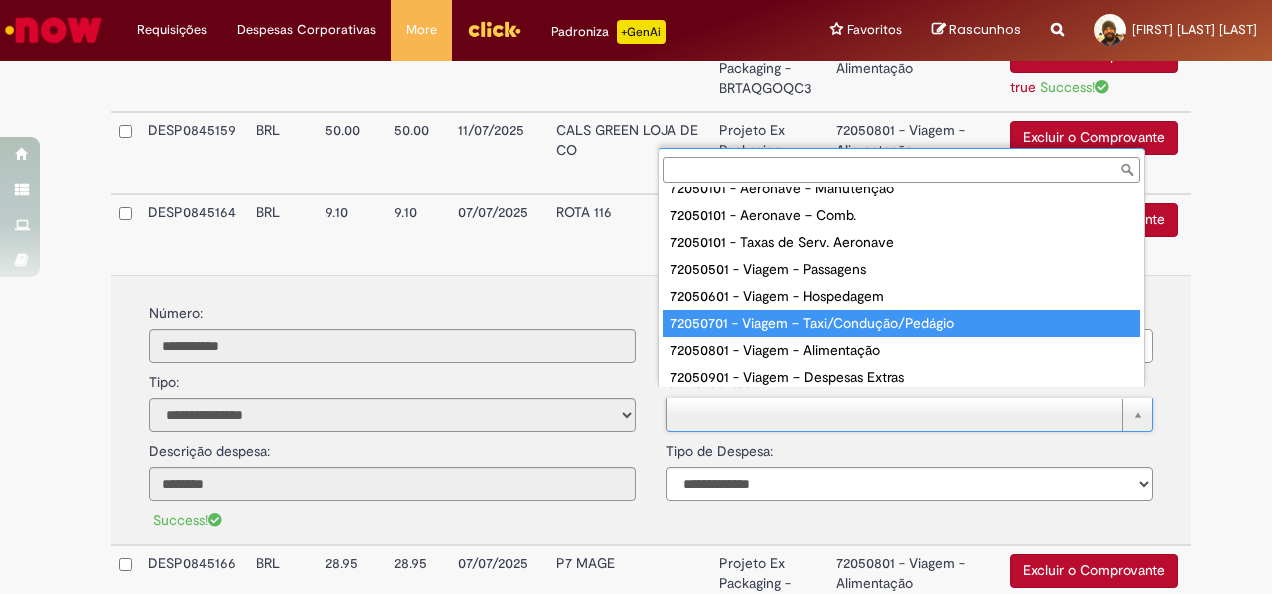 type on "**********" 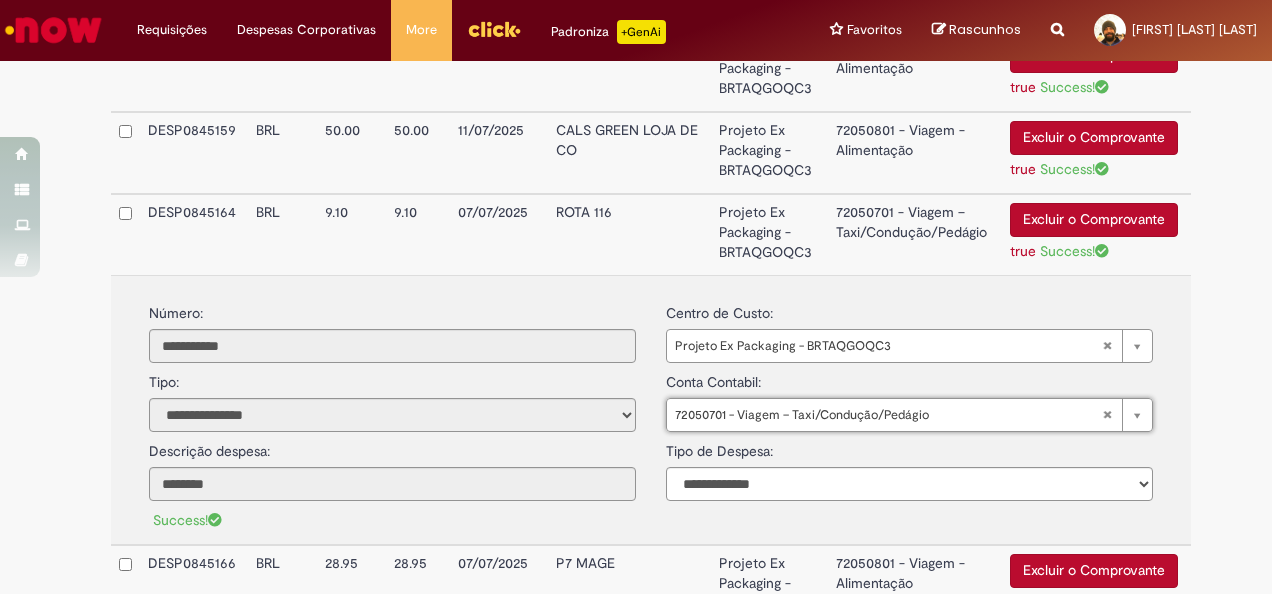 click on "72050701 -  Viagem – Taxi/Condução/Pedágio" at bounding box center [915, 234] 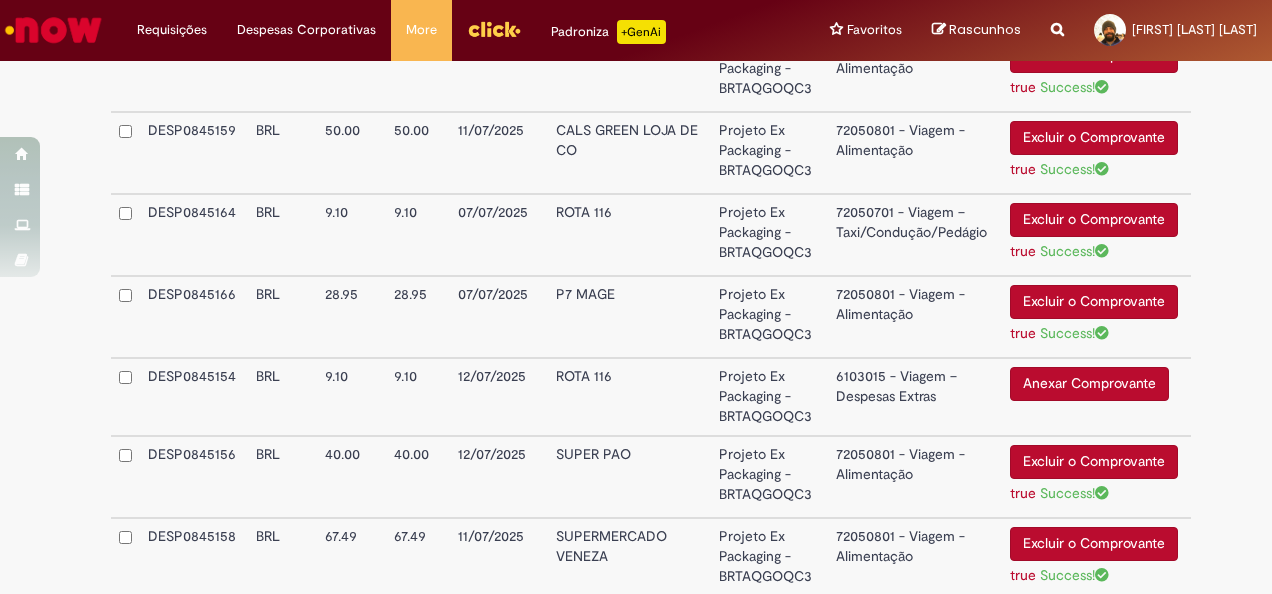 click on "Anexar Comprovante" at bounding box center (1089, 384) 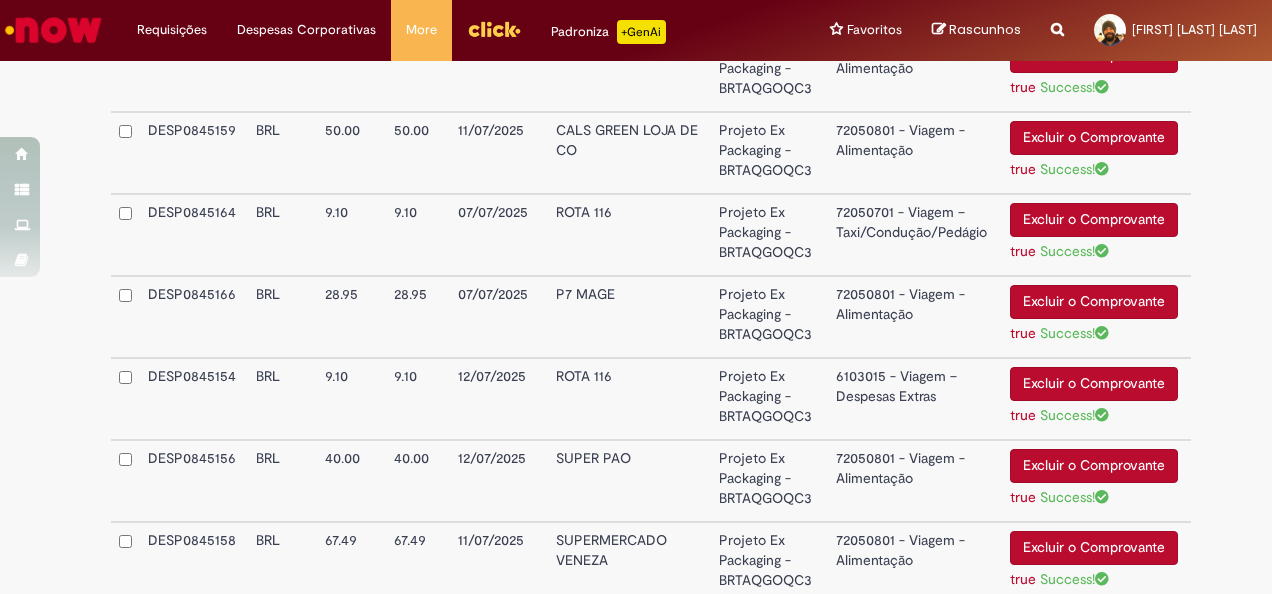 click on "6103015 - Viagem – Despesas Extras" at bounding box center (915, 399) 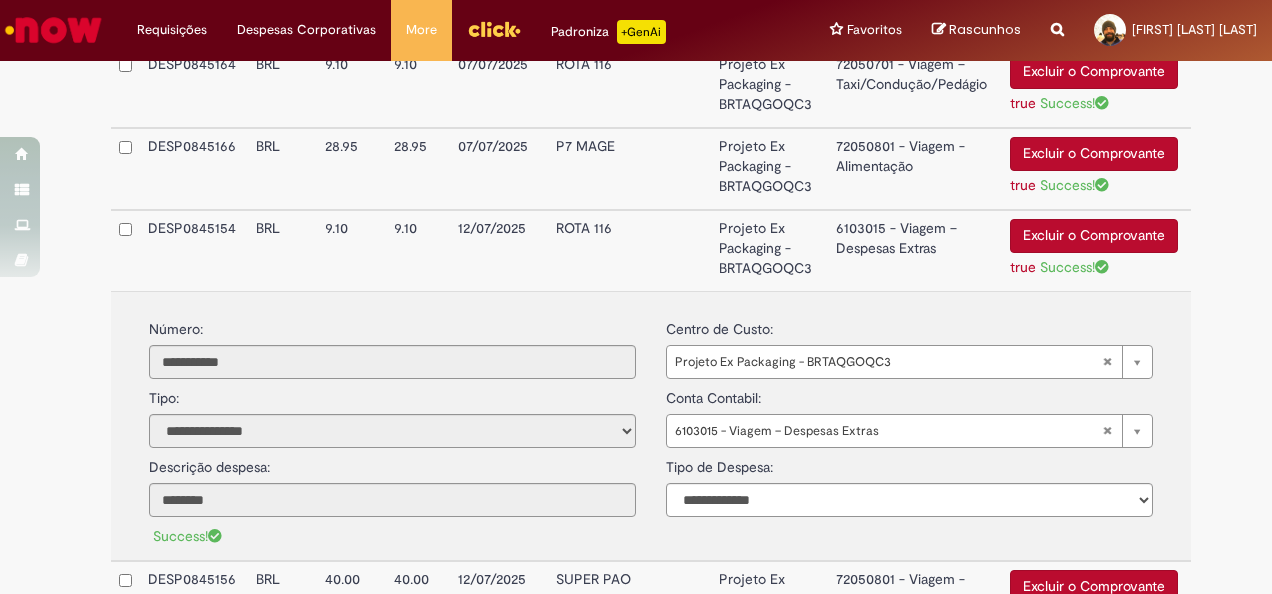 scroll, scrollTop: 3007, scrollLeft: 0, axis: vertical 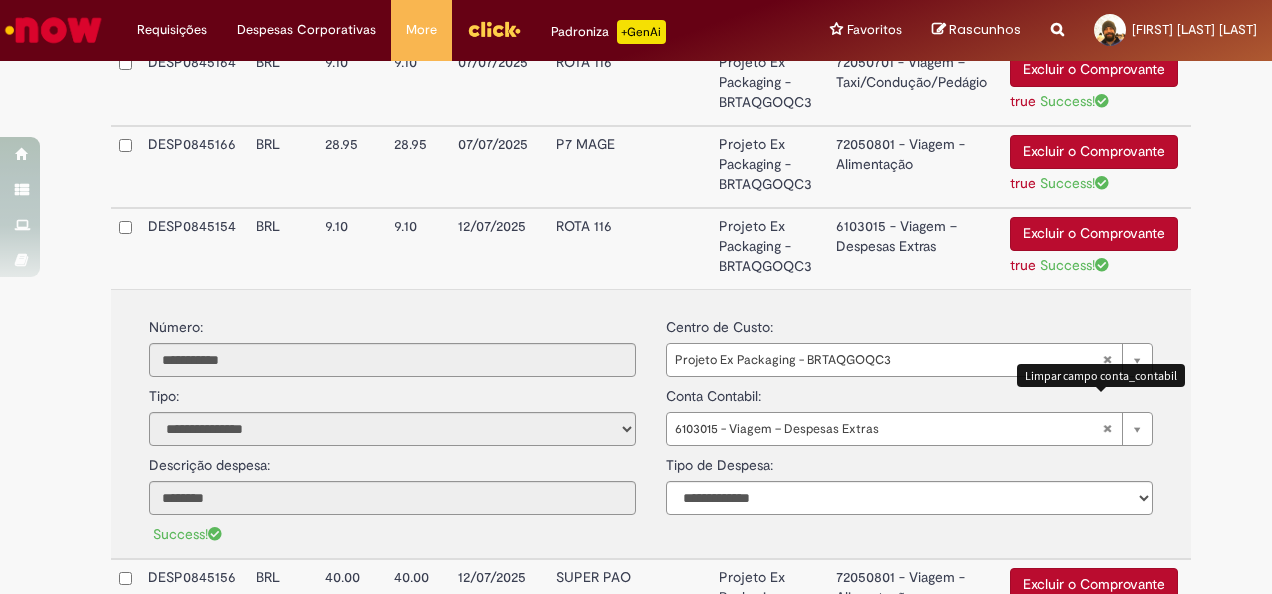click on "6103015 - Viagem – Despesas Extras" at bounding box center (909, 429) 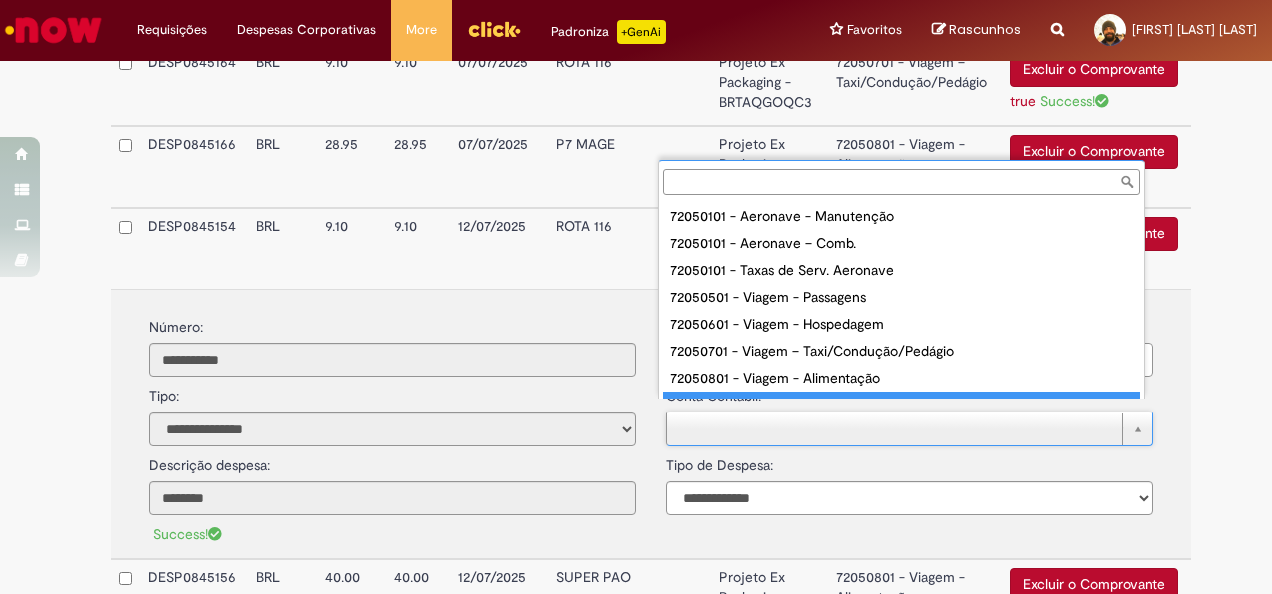 scroll, scrollTop: 16, scrollLeft: 0, axis: vertical 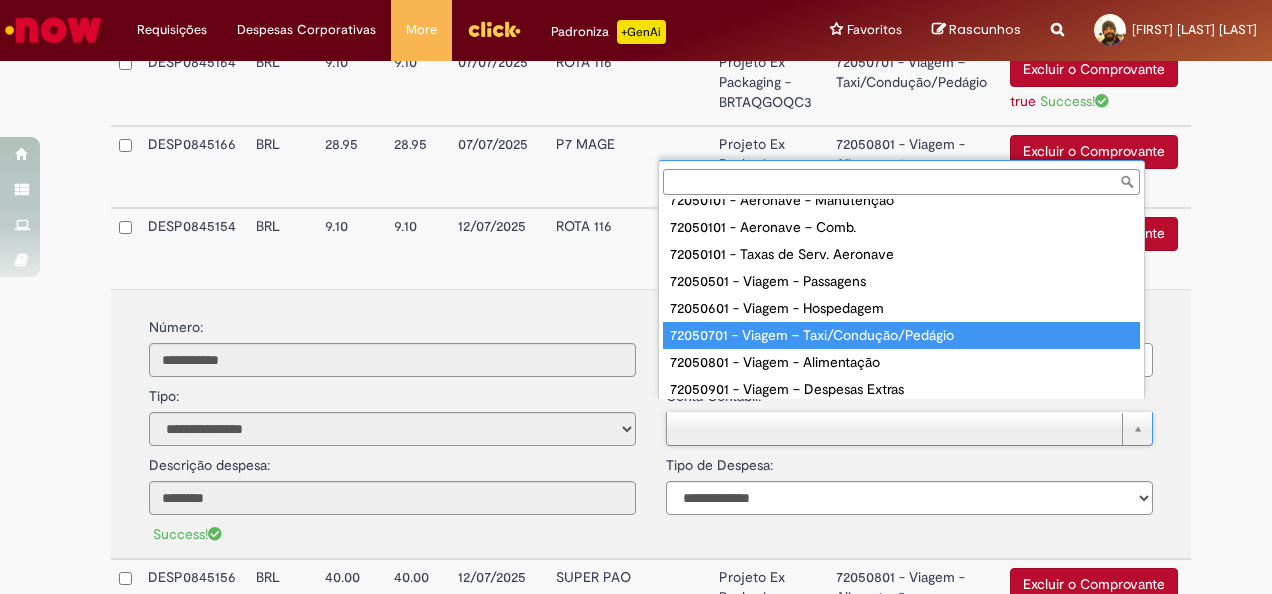 type on "**********" 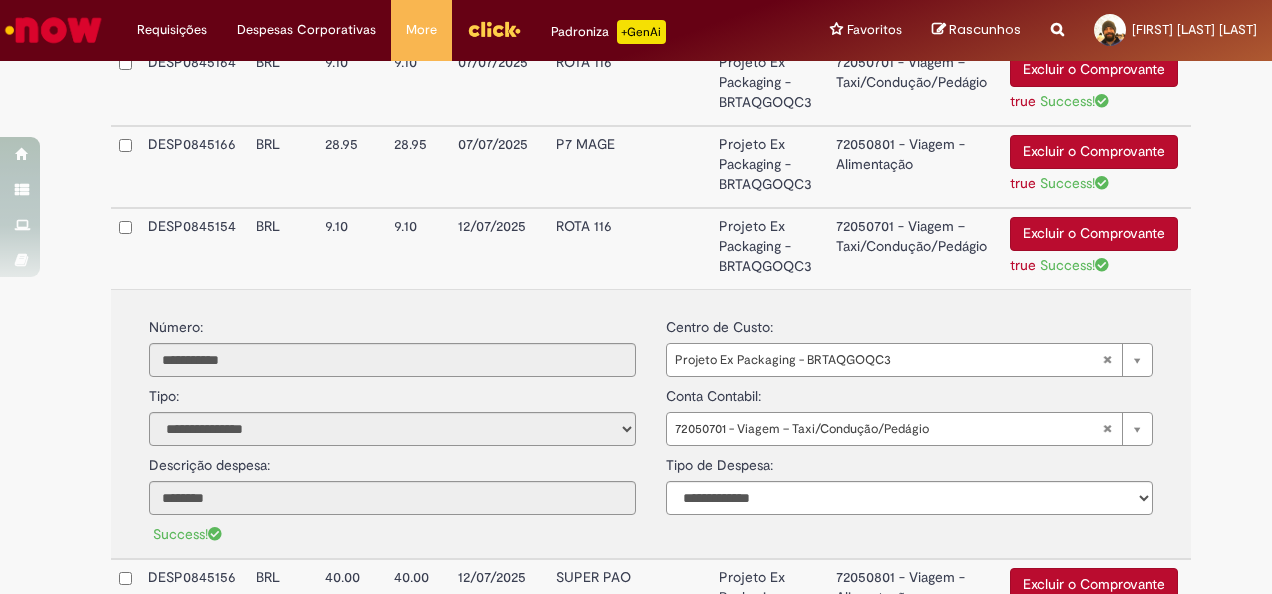 click on "72050701 -  Viagem – Taxi/Condução/Pedágio" at bounding box center [915, 248] 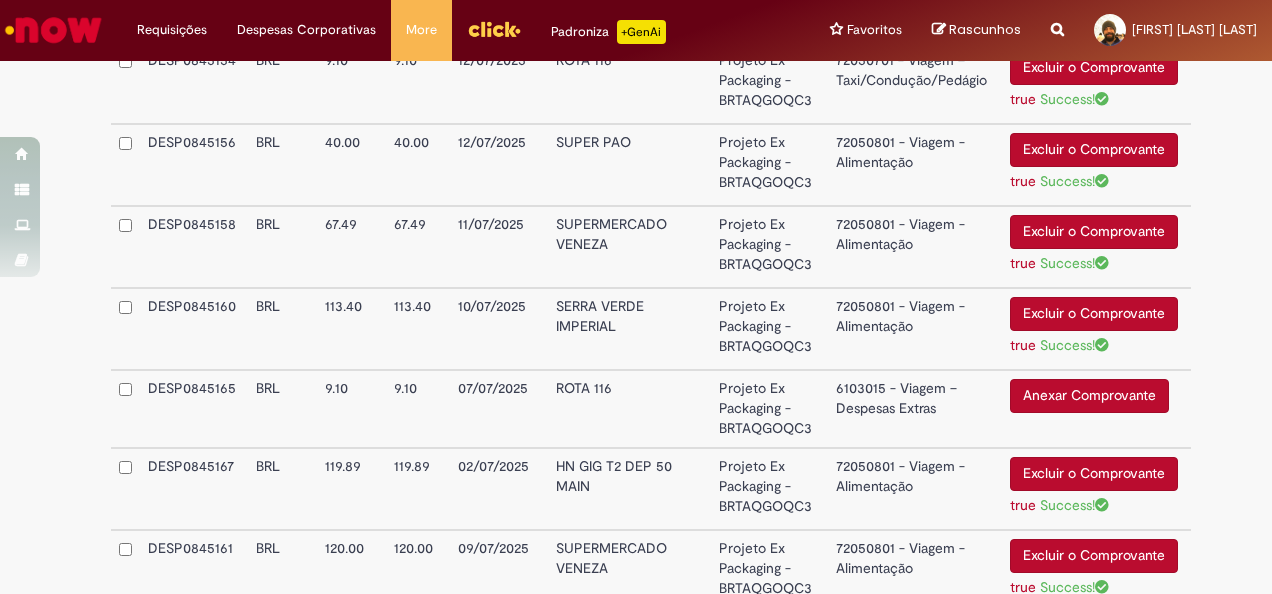 scroll, scrollTop: 3174, scrollLeft: 0, axis: vertical 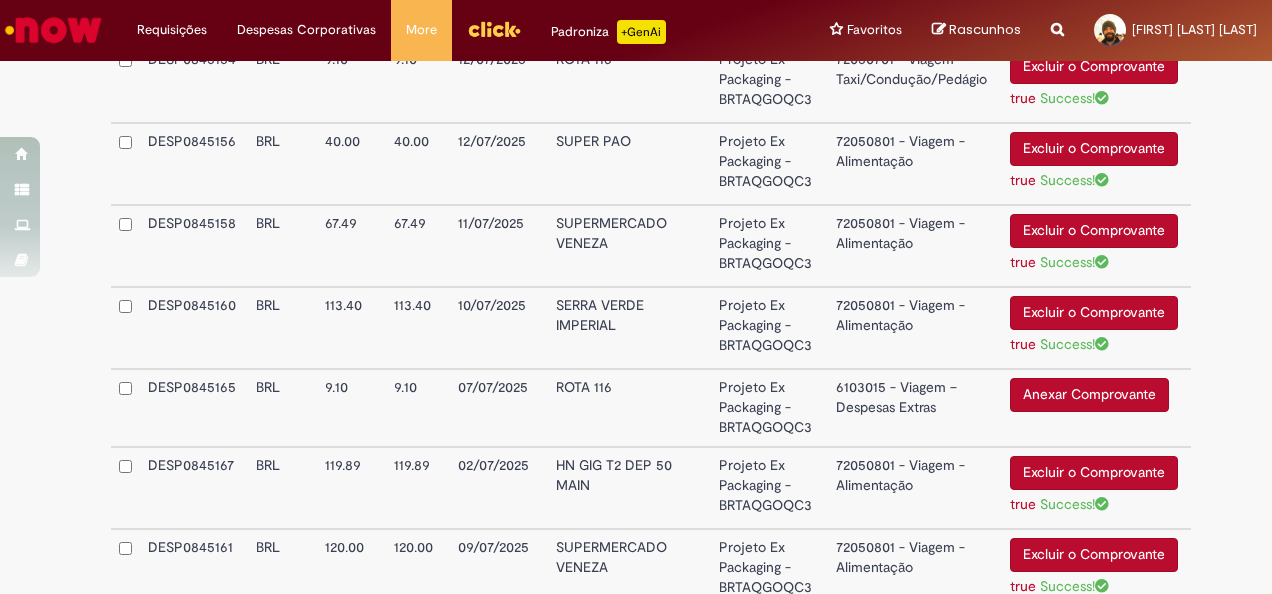 click on "Anexar Comprovante" at bounding box center [1089, 395] 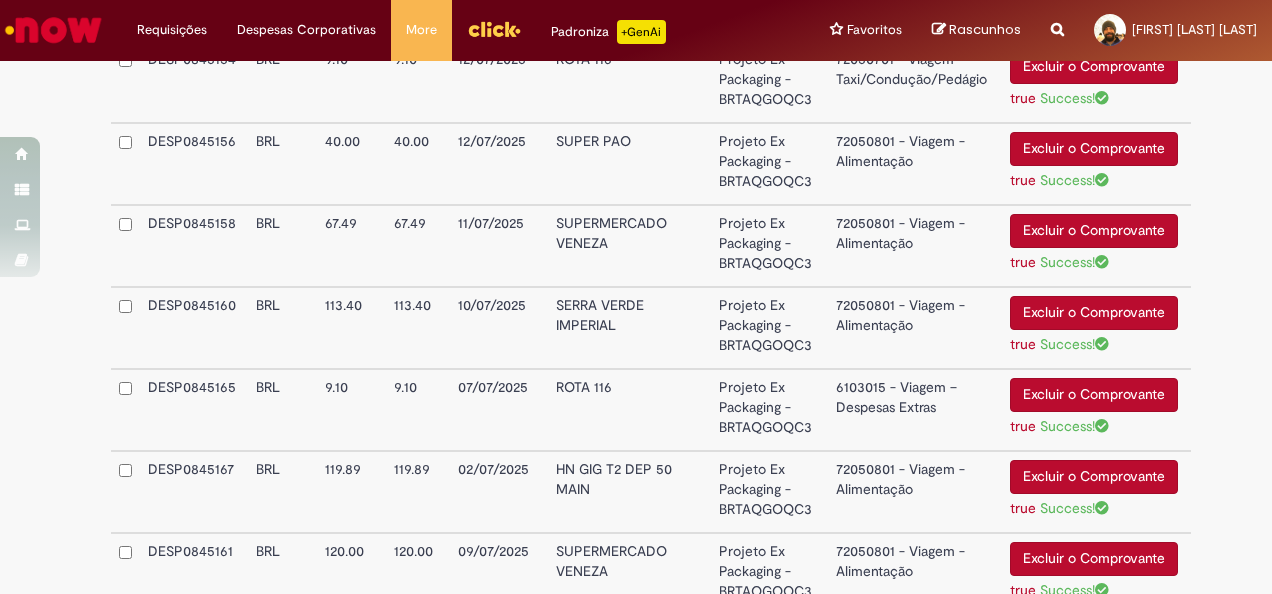 click on "6103015 - Viagem – Despesas Extras" at bounding box center [915, 410] 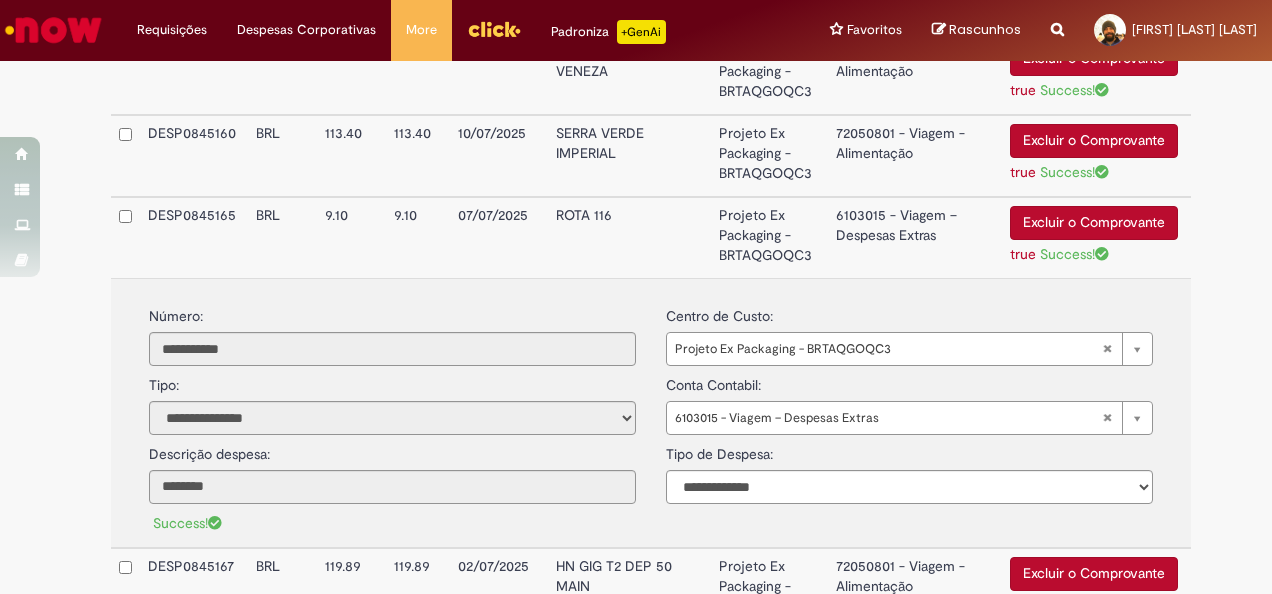 scroll, scrollTop: 3351, scrollLeft: 0, axis: vertical 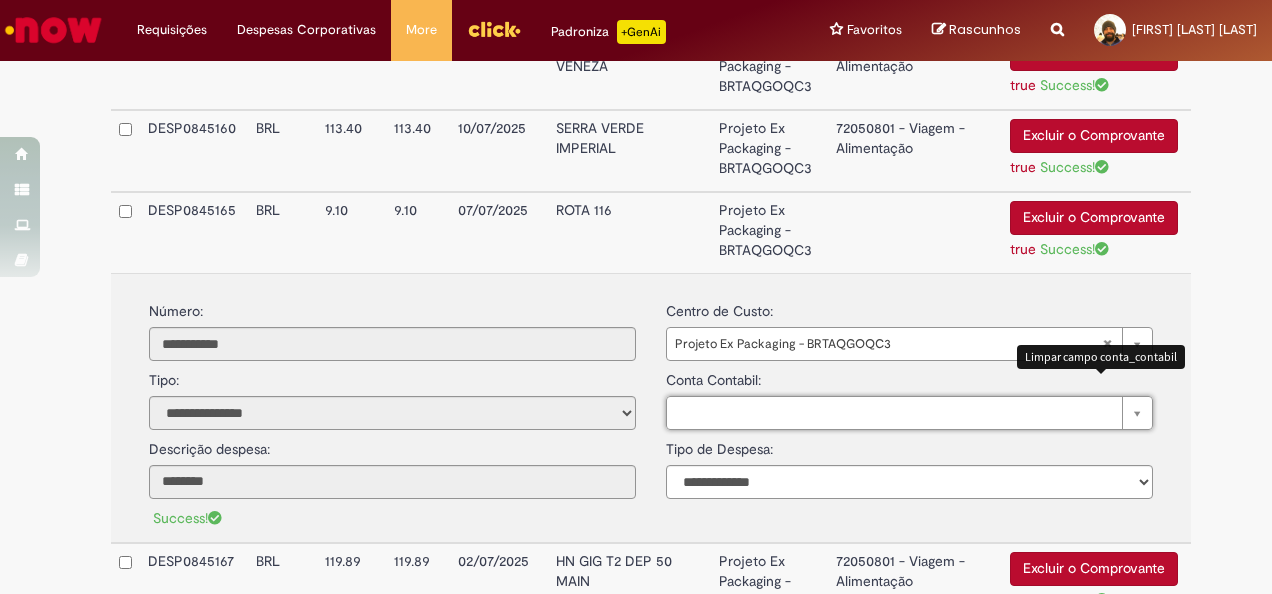 click on "Pesquisar usando lista" at bounding box center (909, 413) 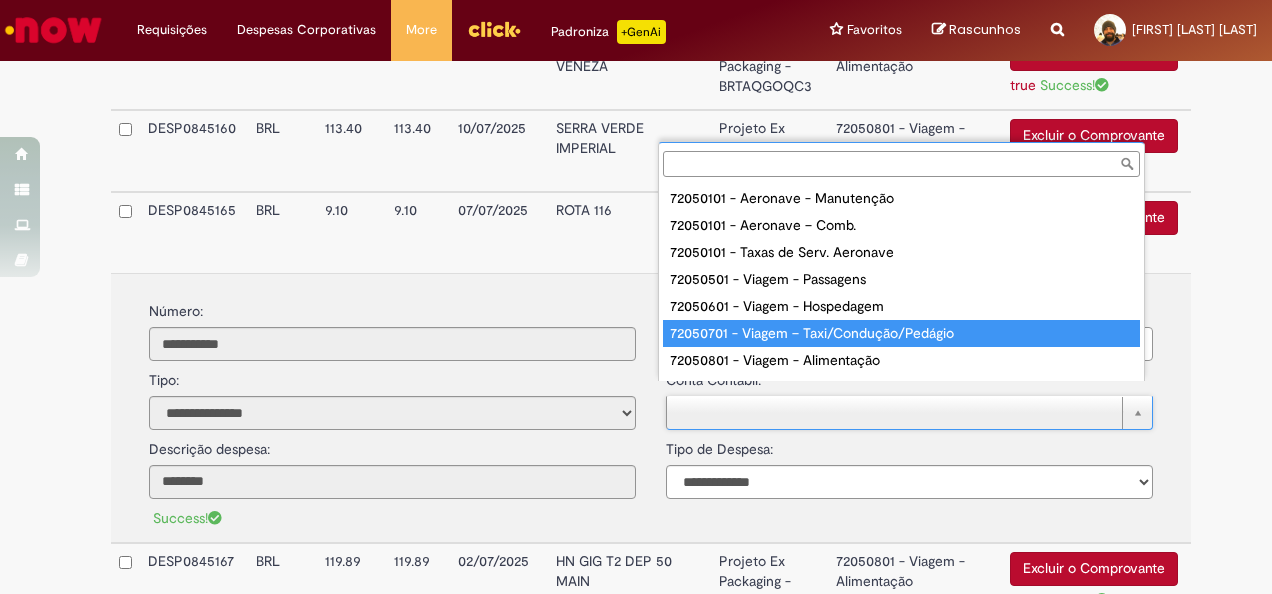 type on "**********" 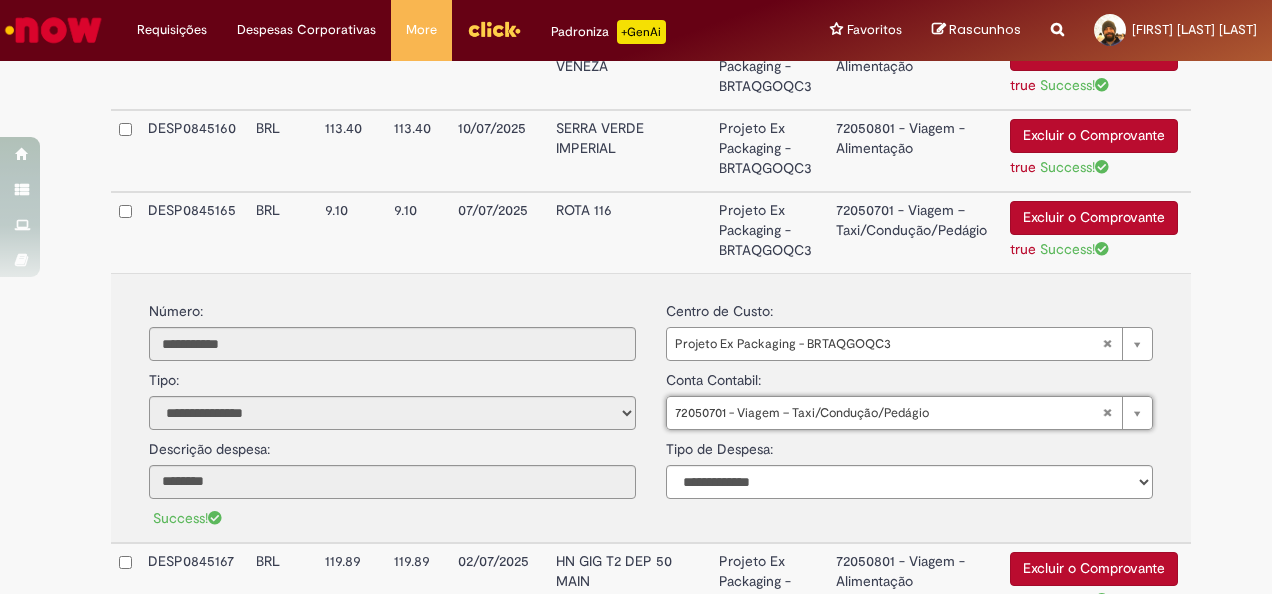 click on "72050701 -  Viagem – Taxi/Condução/Pedágio" at bounding box center (915, 232) 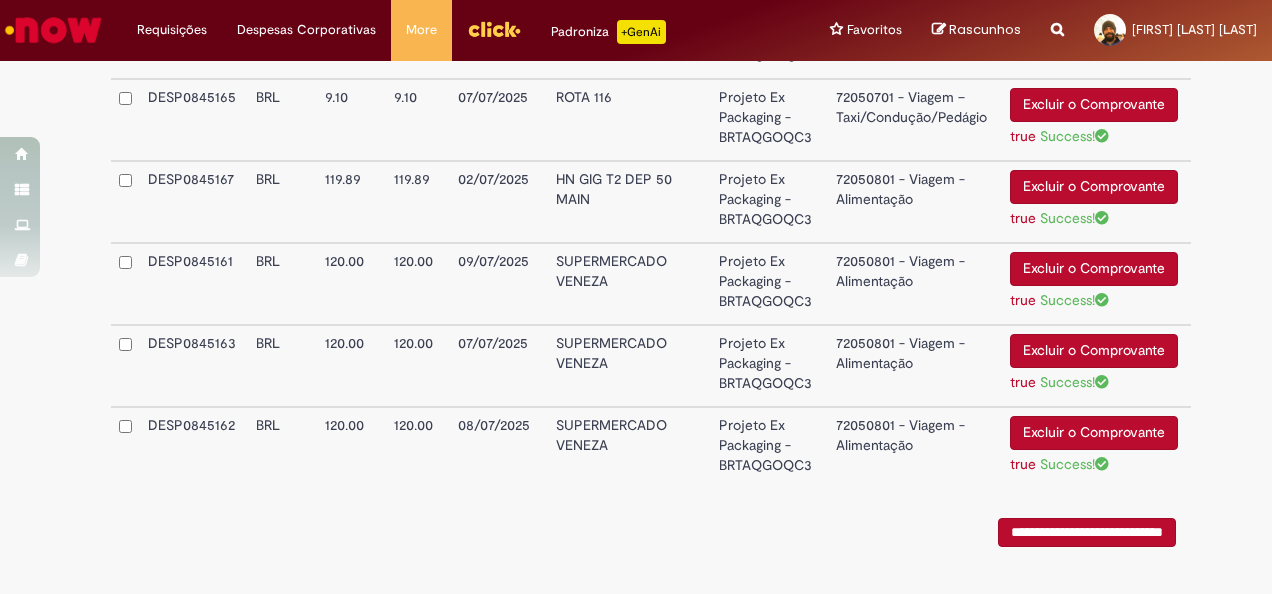 scroll, scrollTop: 3486, scrollLeft: 0, axis: vertical 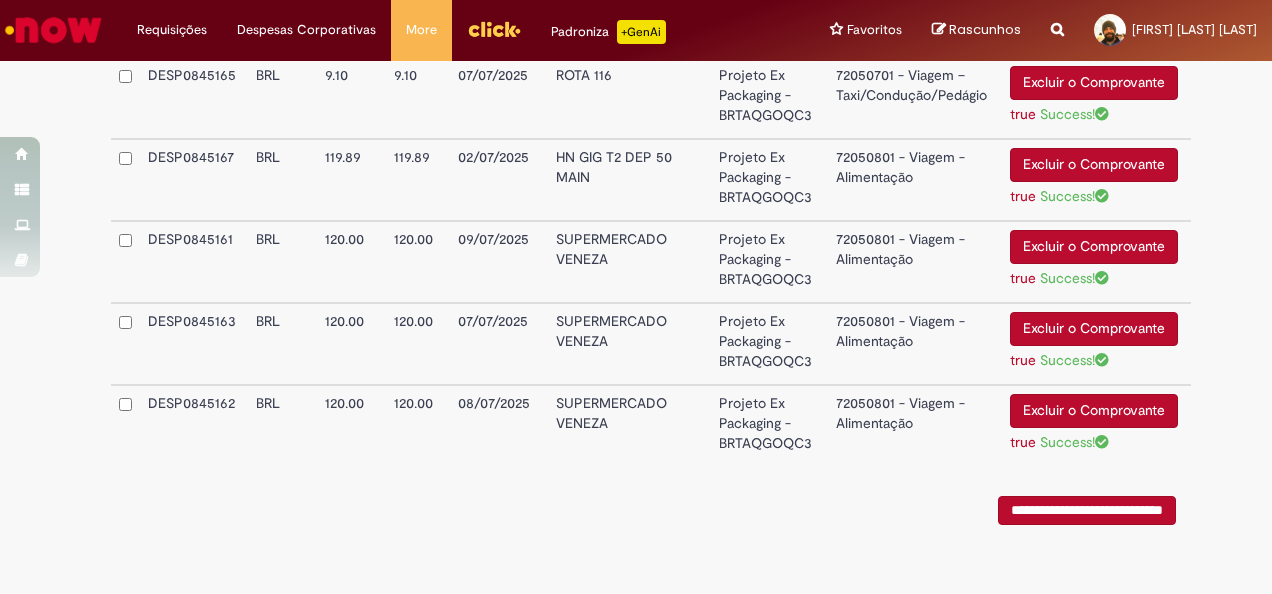 click on "**********" at bounding box center (1087, 510) 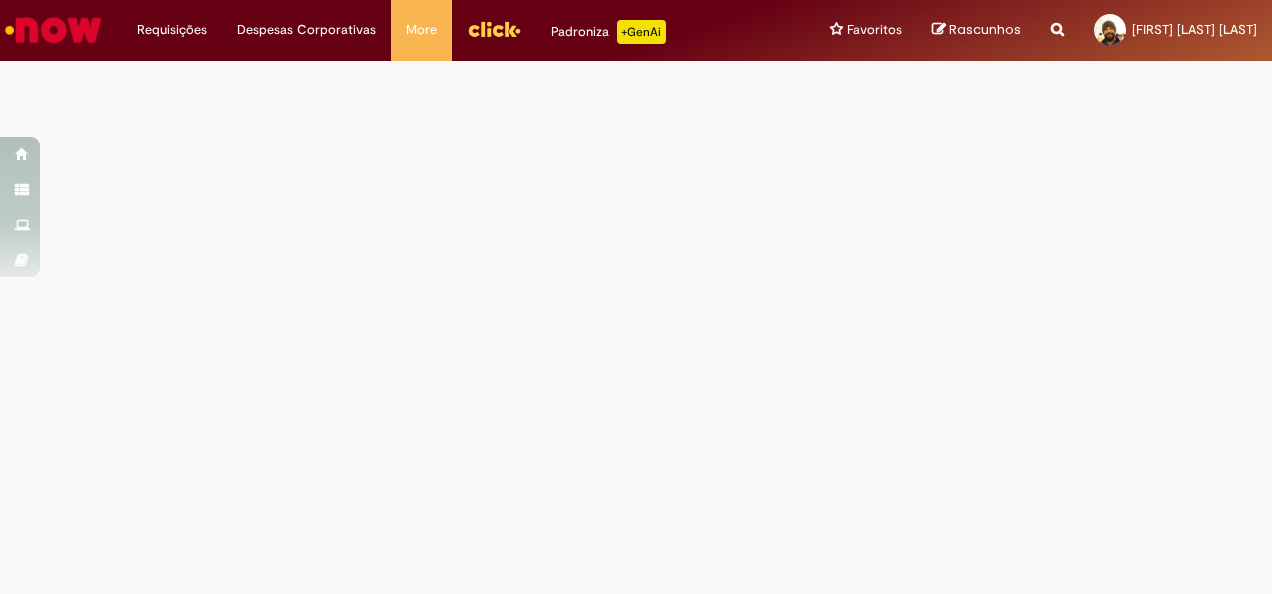 scroll, scrollTop: 0, scrollLeft: 0, axis: both 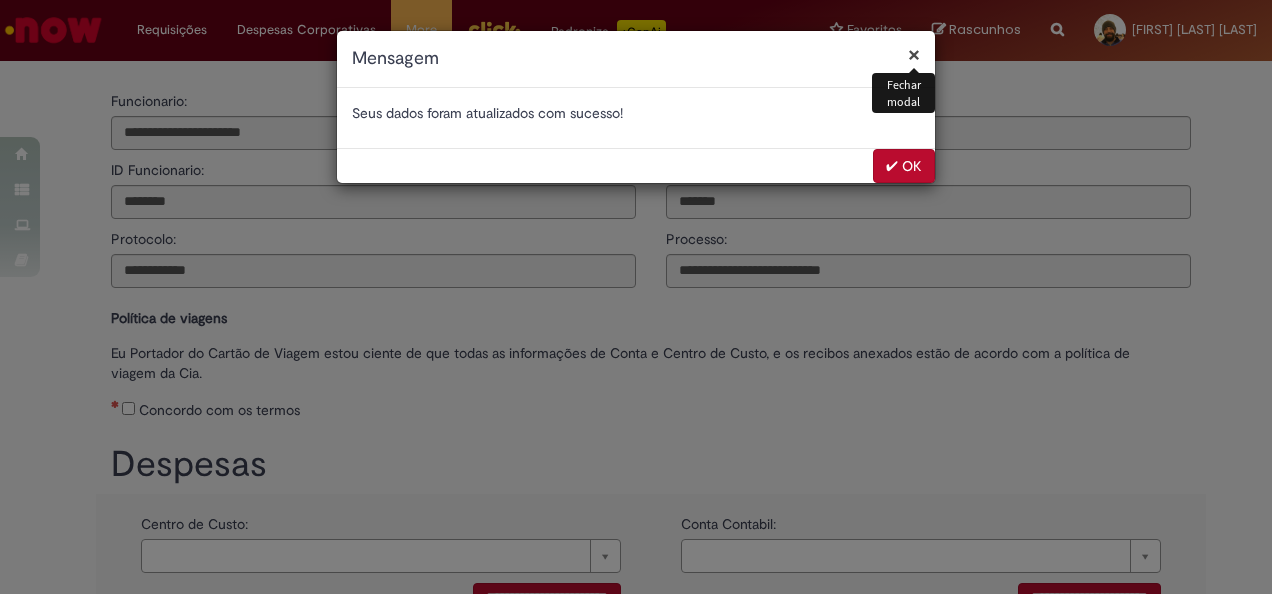 click on "✔ OK" at bounding box center (904, 166) 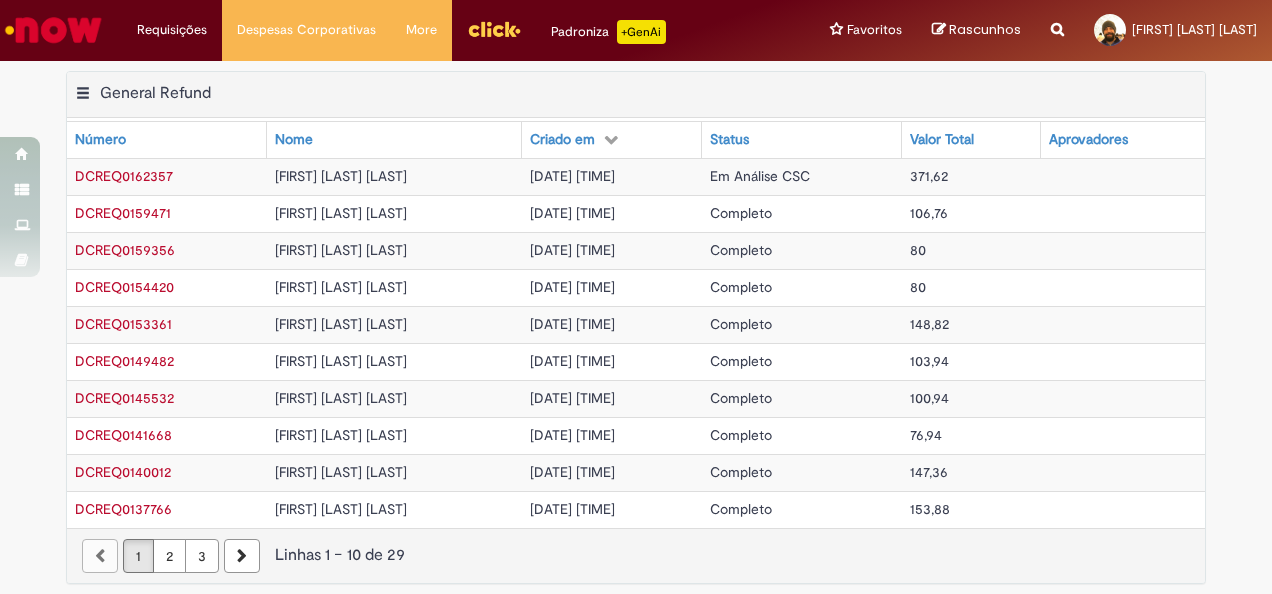 scroll, scrollTop: 0, scrollLeft: 0, axis: both 